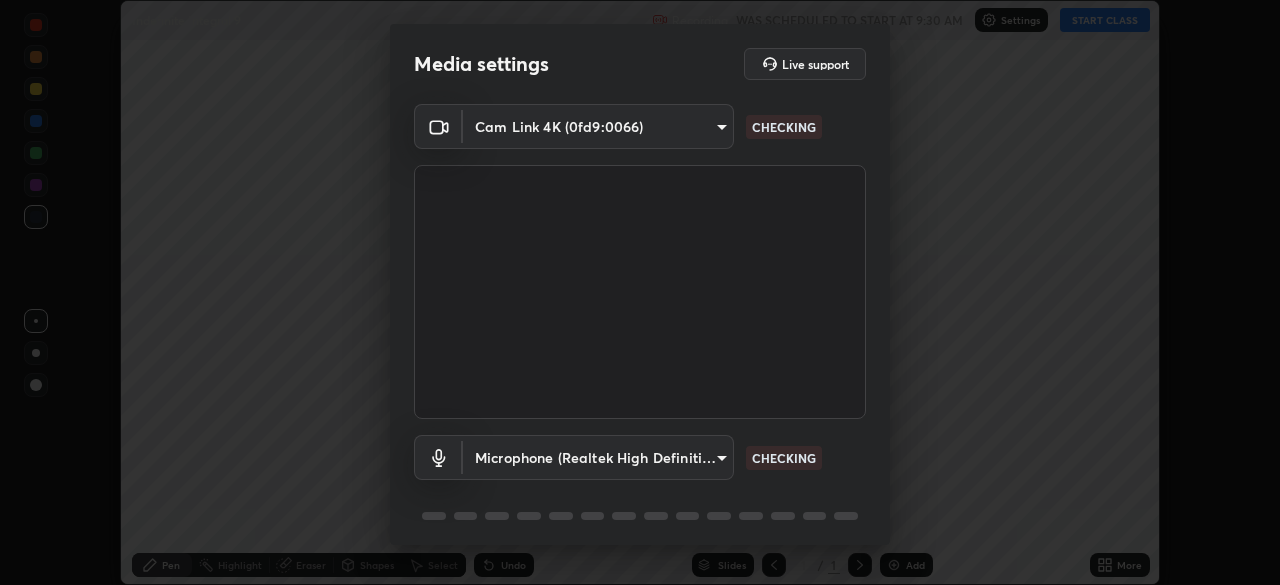 scroll, scrollTop: 0, scrollLeft: 0, axis: both 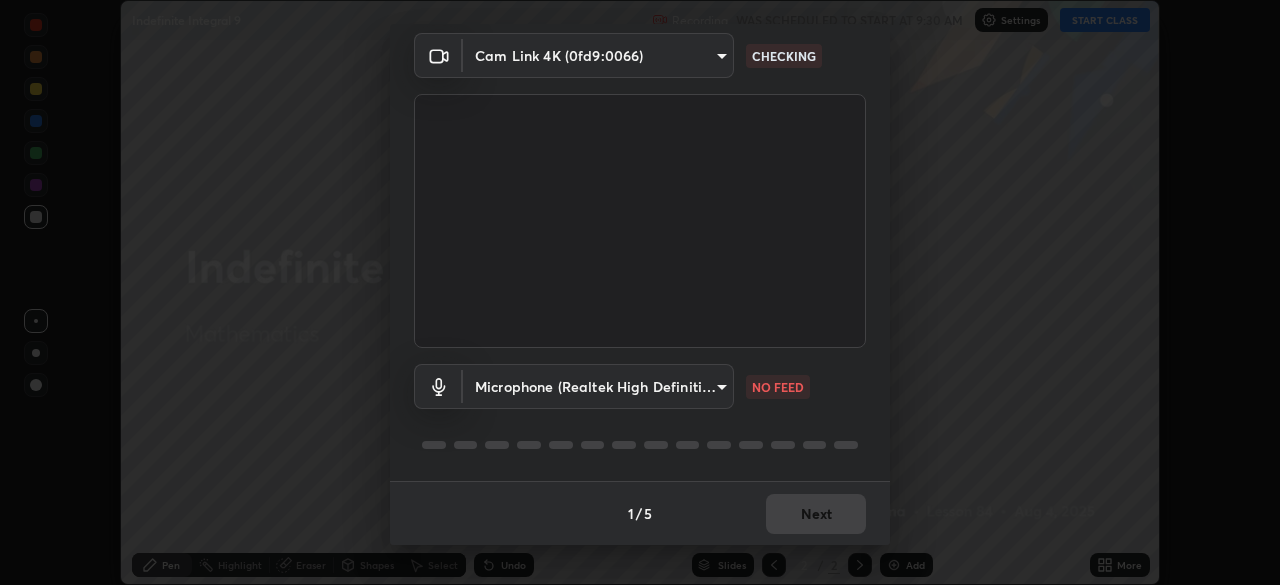 click on "Erase all Indefinite Integral 9 Recording WAS SCHEDULED TO START AT  9:30 AM Settings START CLASS Setting up your live class Indefinite Integral 9 • L84 of Mathematics [FIRST] [LAST] Pen Highlight Eraser Shapes Select Undo Slides 2 / 2 Add More No doubts shared Encourage your learners to ask a doubt for better clarity Report an issue Reason for reporting Buffering Chat not working Audio - Video sync issue Educator video quality low ​ Attach an image Report Media settings Live support Cam Link 4K (0fd9:0066) 683b9e622d2d25b5c57f9792f59a233711fb71fda5f9e247a72ff104aaa2f12c CHECKING Microphone (Realtek High Definition Audio) a2845f27f241d78e81142a5bcad2dd0661d1231b7acccdda9ee201247719edf7 NO FEED 1 / 5 Next" at bounding box center [640, 292] 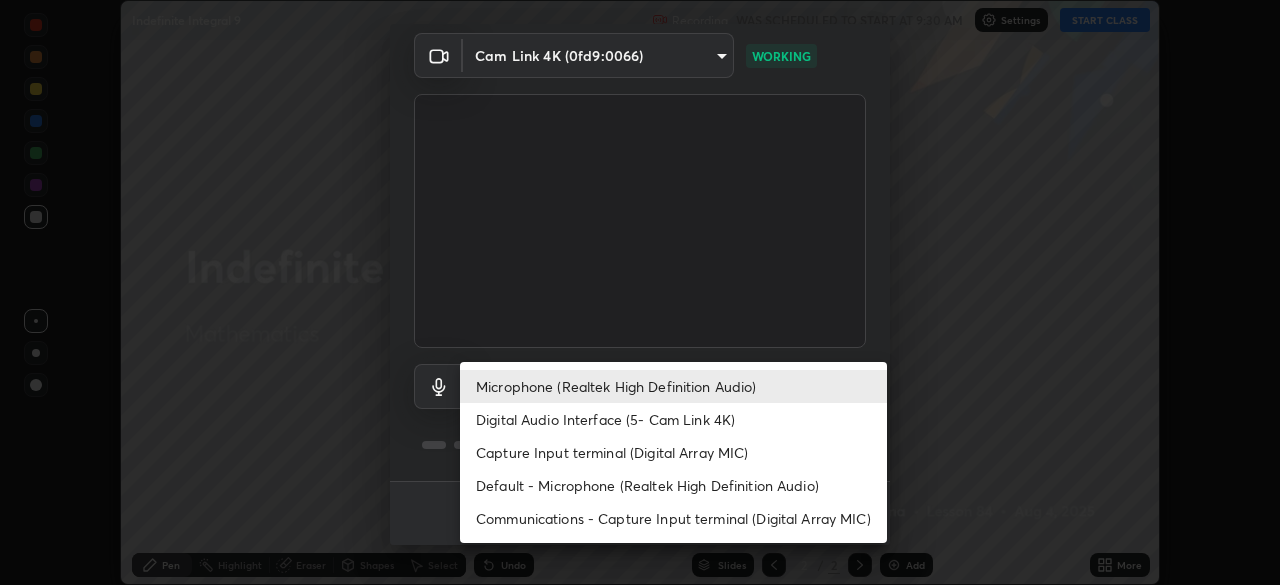click on "Default - Microphone (Realtek High Definition Audio)" at bounding box center (673, 485) 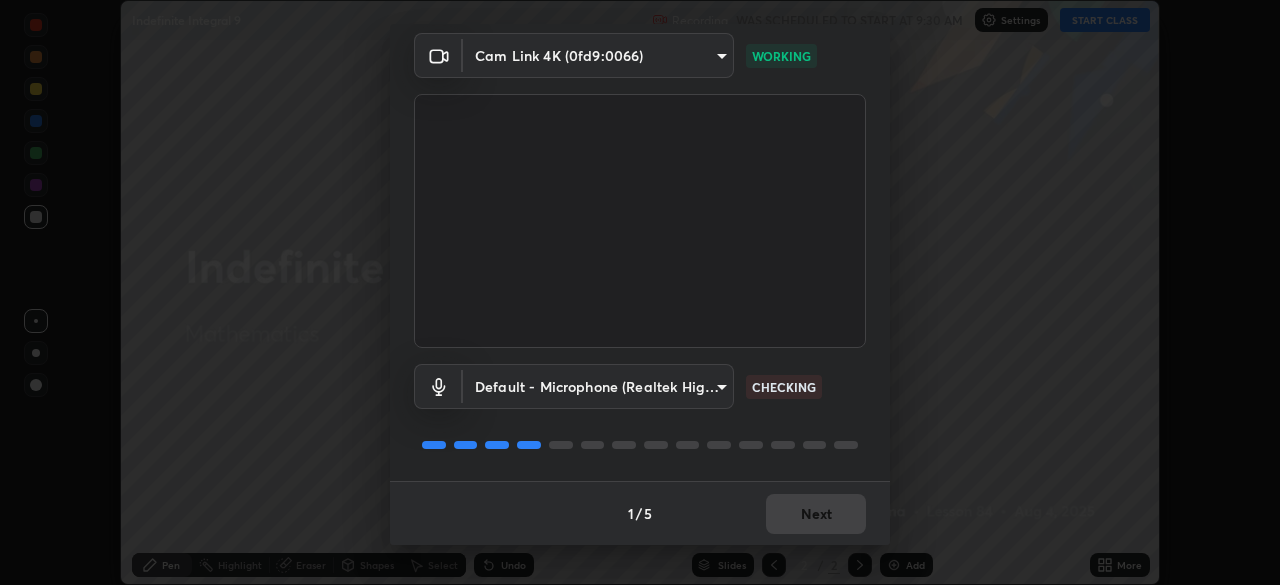 click on "Erase all Indefinite Integral 9 Recording WAS SCHEDULED TO START AT  9:30 AM Settings START CLASS Setting up your live class Indefinite Integral 9 • L84 of Mathematics [FIRST] [LAST] Pen Highlight Eraser Shapes Select Undo Slides 2 / 2 Add More No doubts shared Encourage your learners to ask a doubt for better clarity Report an issue Reason for reporting Buffering Chat not working Audio - Video sync issue Educator video quality low ​ Attach an image Report Media settings Live support Cam Link 4K (0fd9:0066) 683b9e622d2d25b5c57f9792f59a233711fb71fda5f9e247a72ff104aaa2f12c WORKING Default - Microphone (Realtek High Definition Audio) default CHECKING 1 / 5 Next" at bounding box center (640, 292) 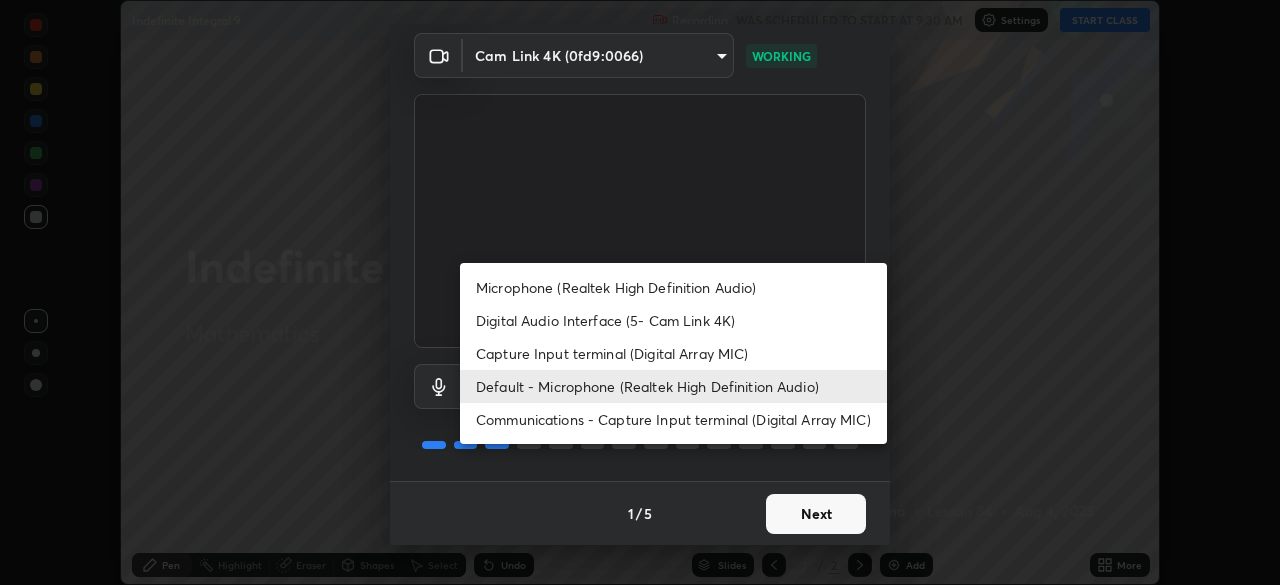 click on "Default - Microphone (Realtek High Definition Audio)" at bounding box center [673, 386] 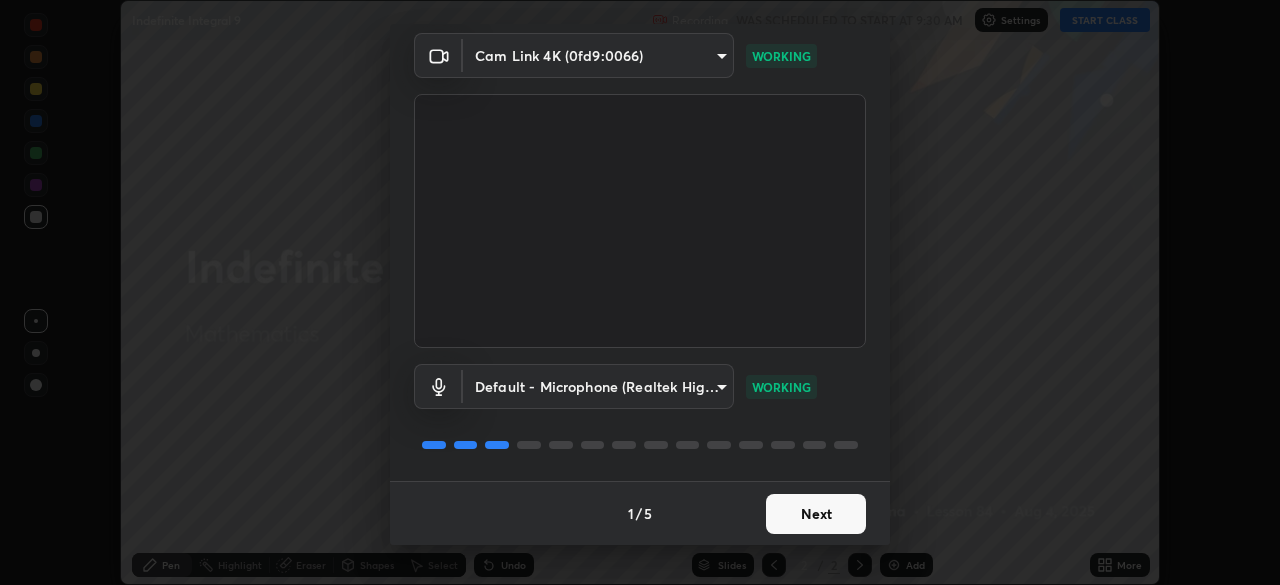 click on "Erase all Indefinite Integral 9 Recording WAS SCHEDULED TO START AT  9:30 AM Settings START CLASS Setting up your live class Indefinite Integral 9 • L84 of Mathematics [FIRST] [LAST] Pen Highlight Eraser Shapes Select Undo Slides 2 / 2 Add More No doubts shared Encourage your learners to ask a doubt for better clarity Report an issue Reason for reporting Buffering Chat not working Audio - Video sync issue Educator video quality low ​ Attach an image Report Media settings Live support Cam Link 4K (0fd9:0066) 683b9e622d2d25b5c57f9792f59a233711fb71fda5f9e247a72ff104aaa2f12c WORKING Default - Microphone (Realtek High Definition Audio) default WORKING 1 / 5 Next" at bounding box center [640, 292] 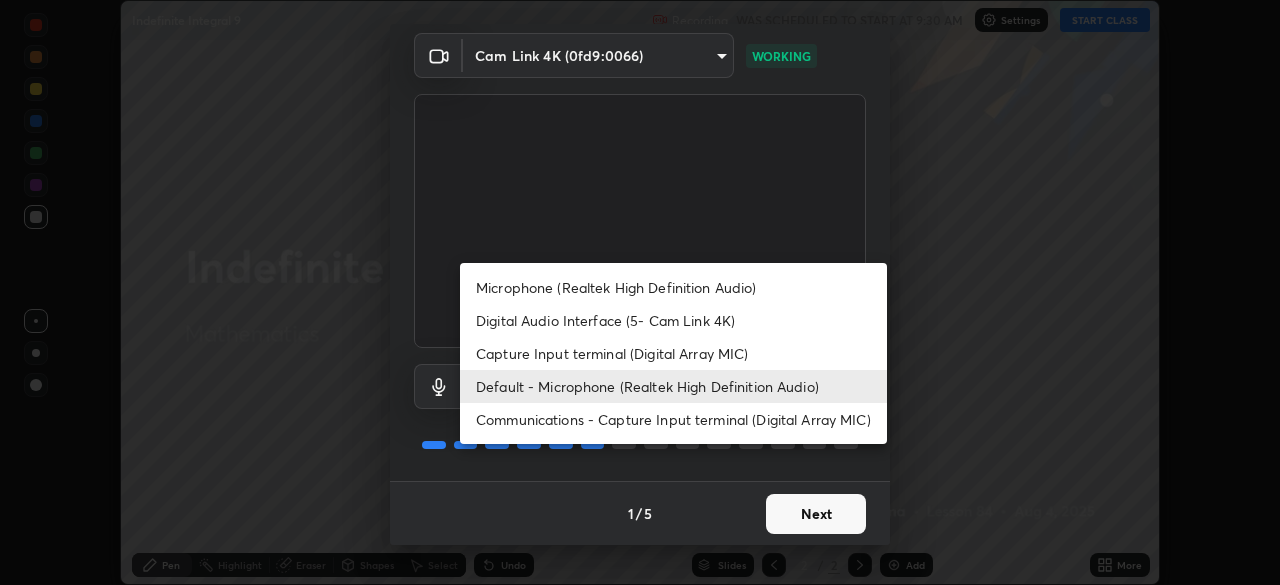 click on "Microphone (Realtek High Definition Audio)" at bounding box center (673, 287) 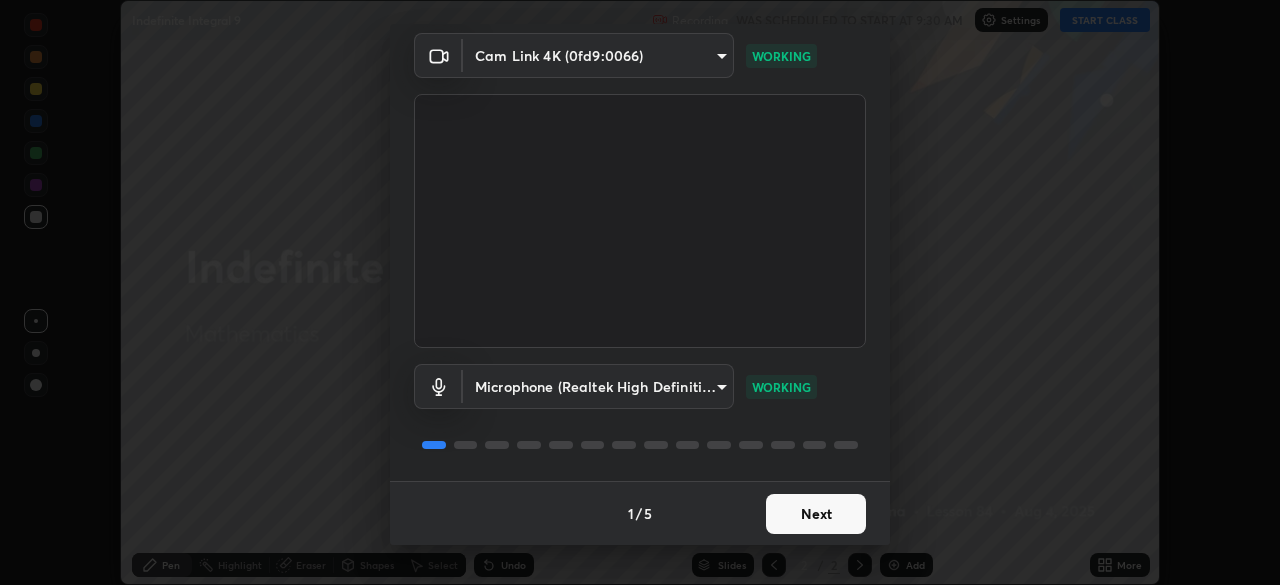 click on "Next" at bounding box center [816, 514] 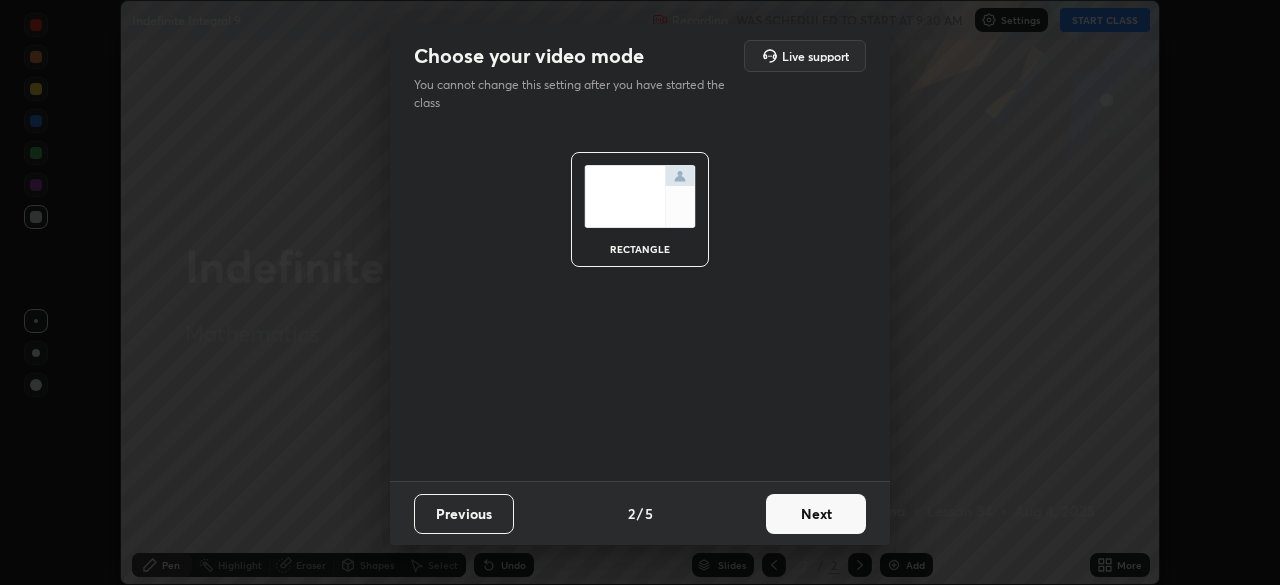 scroll, scrollTop: 0, scrollLeft: 0, axis: both 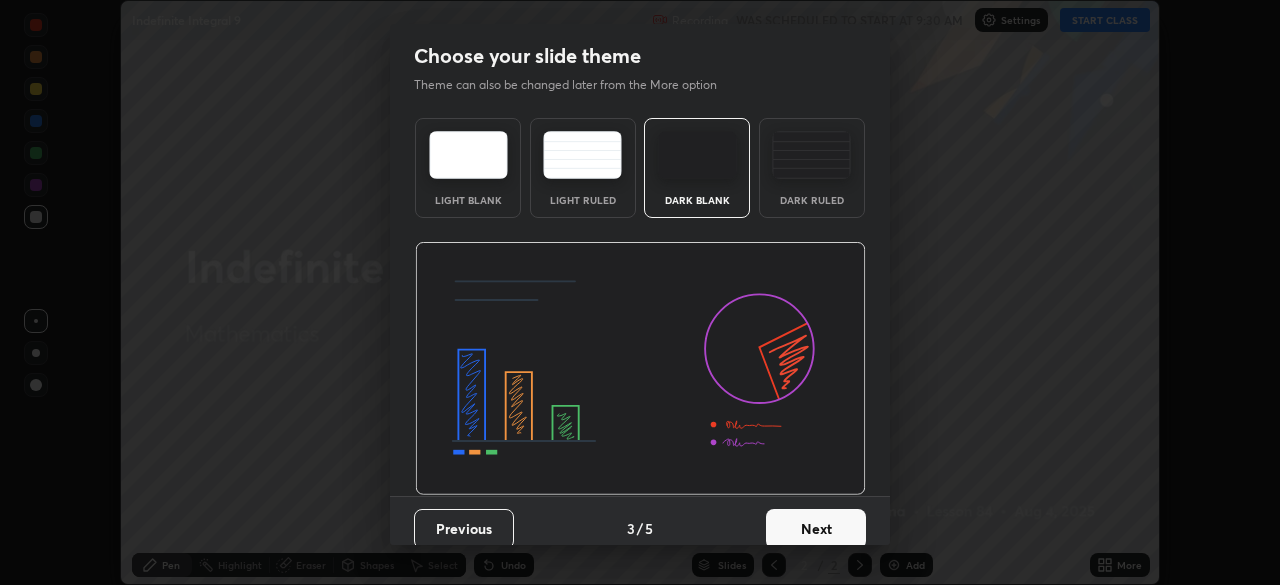 click on "Next" at bounding box center (816, 529) 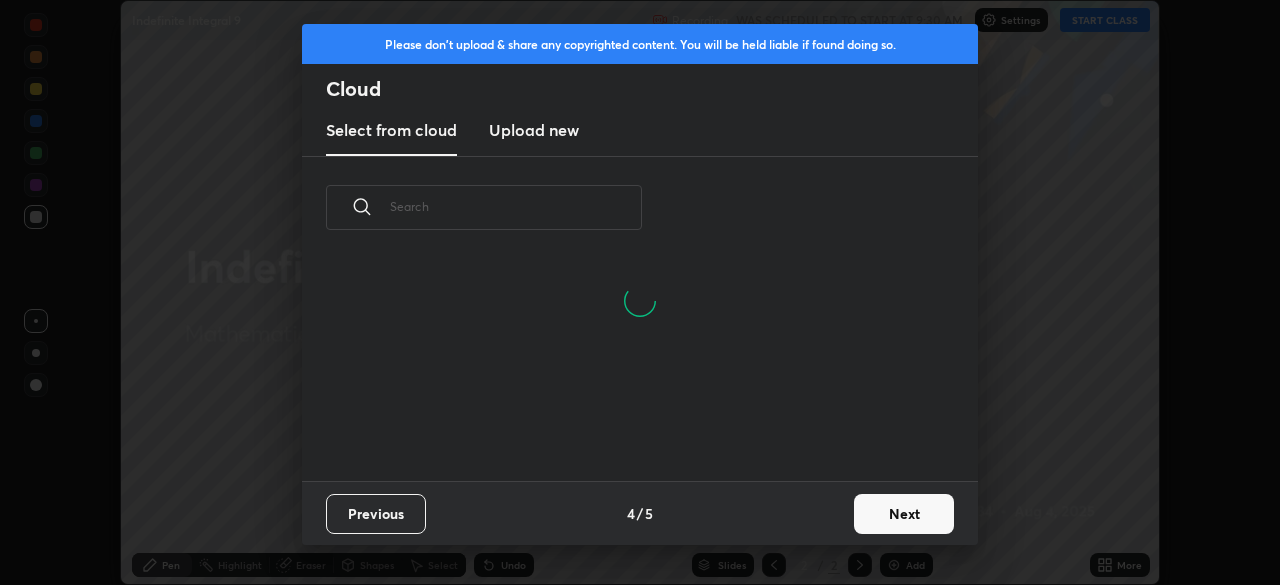 click on "Next" at bounding box center [904, 514] 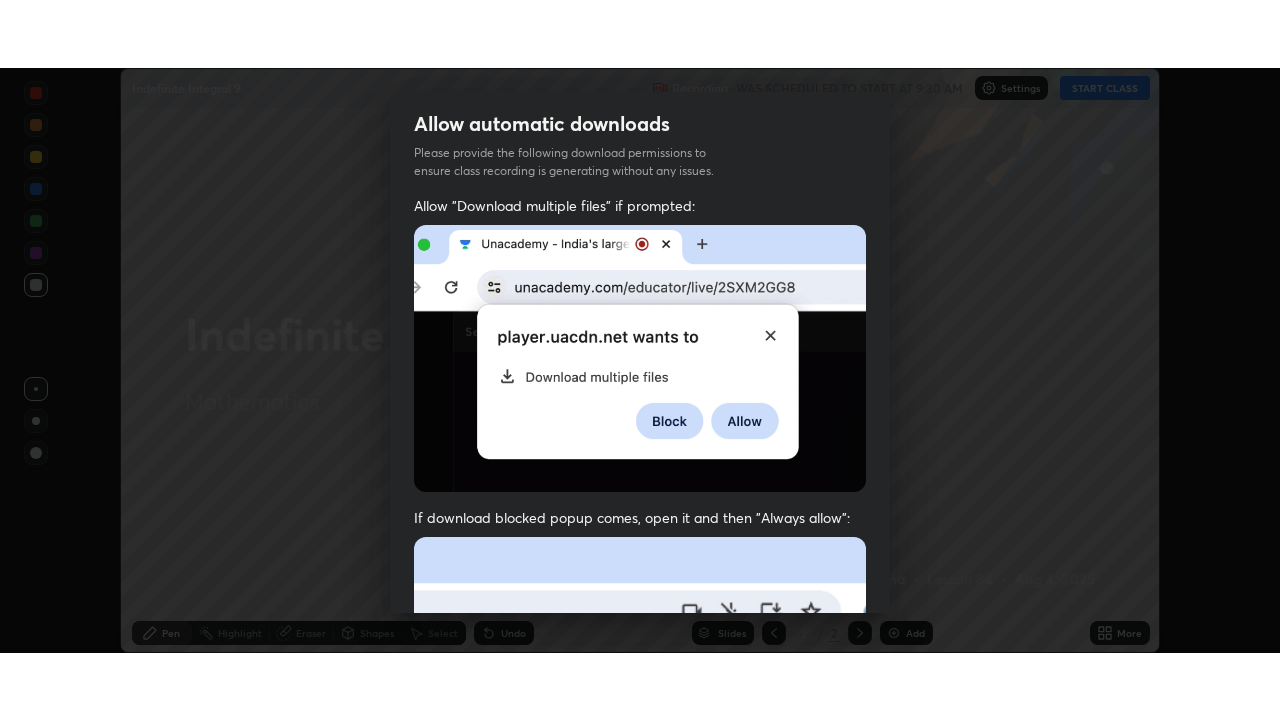 scroll, scrollTop: 479, scrollLeft: 0, axis: vertical 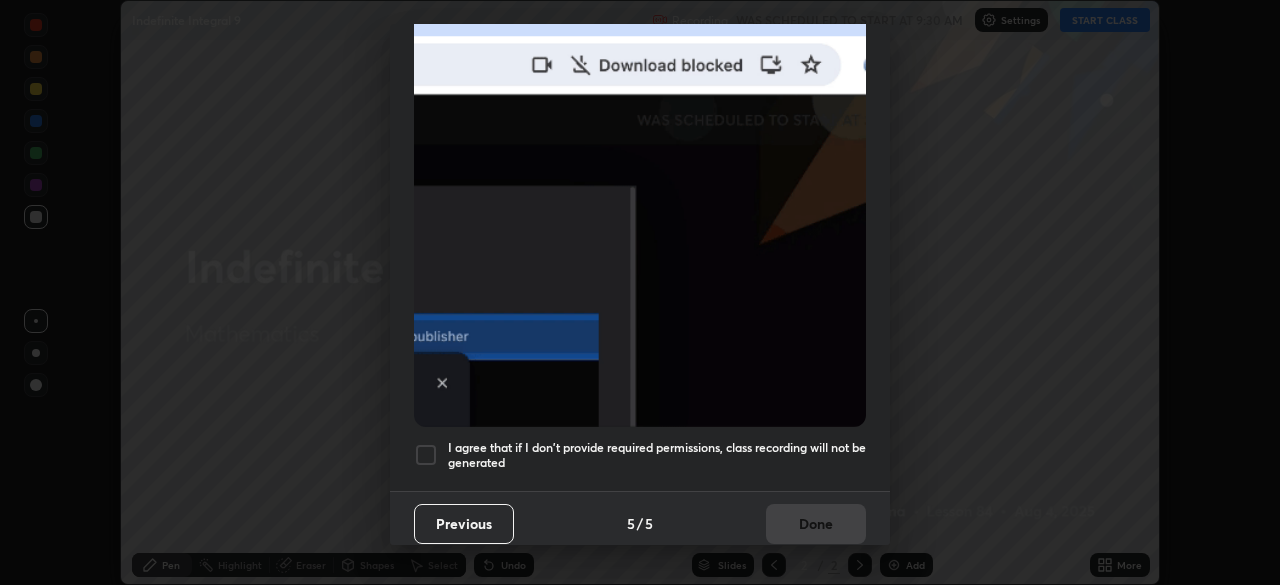 click at bounding box center [426, 455] 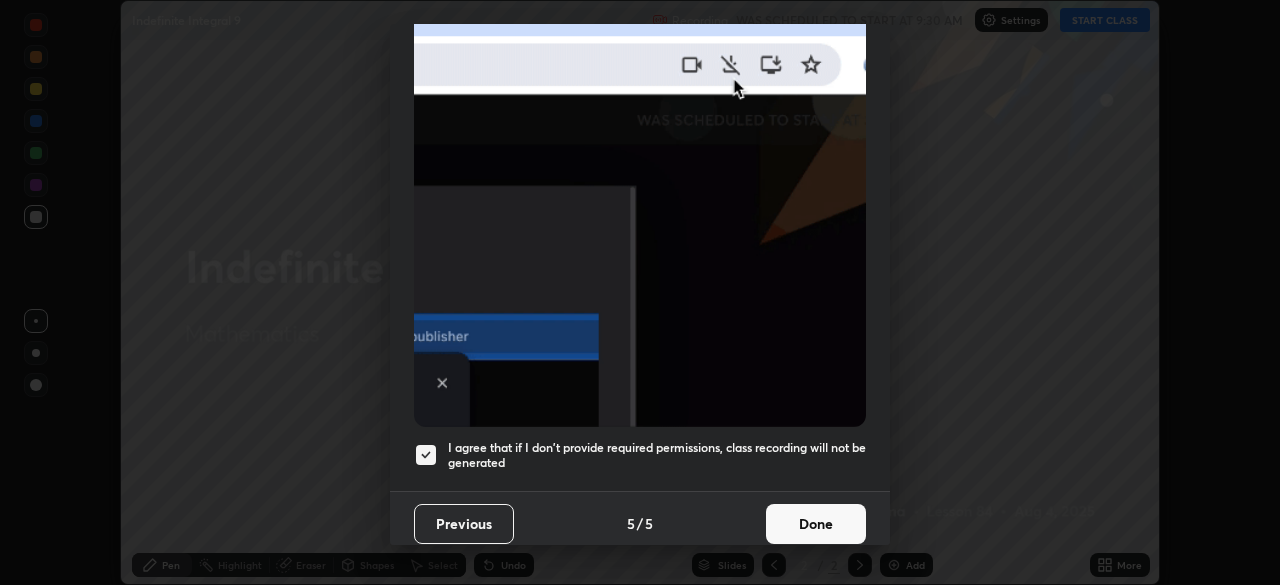 click on "Done" at bounding box center (816, 524) 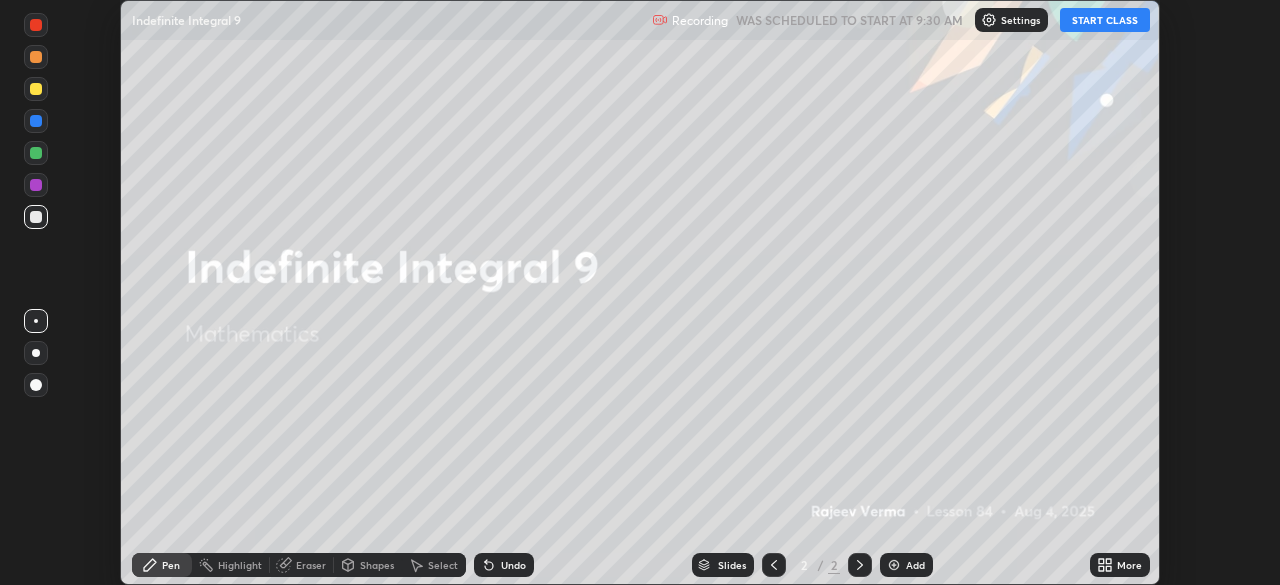 click on "START CLASS" at bounding box center [1105, 20] 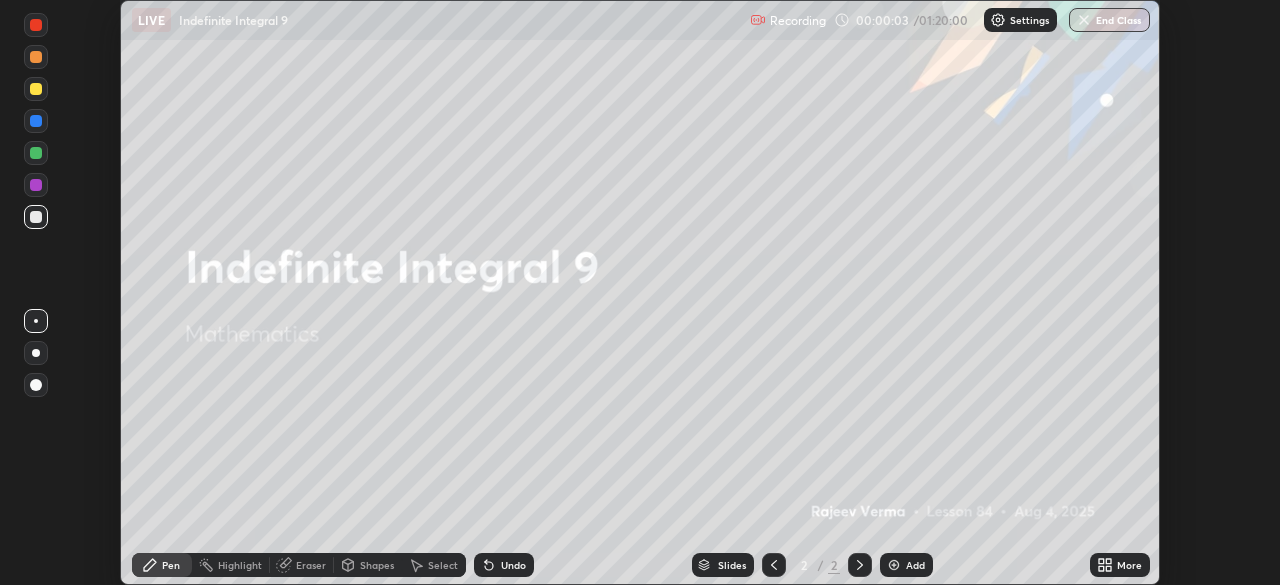 click 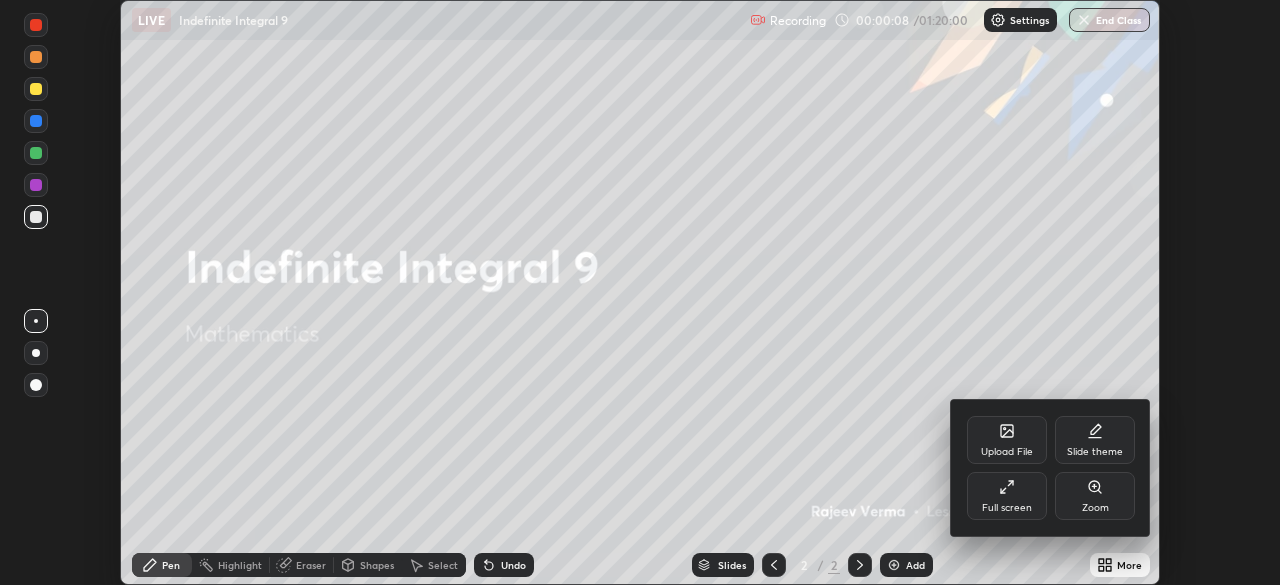 click on "Full screen" at bounding box center (1007, 508) 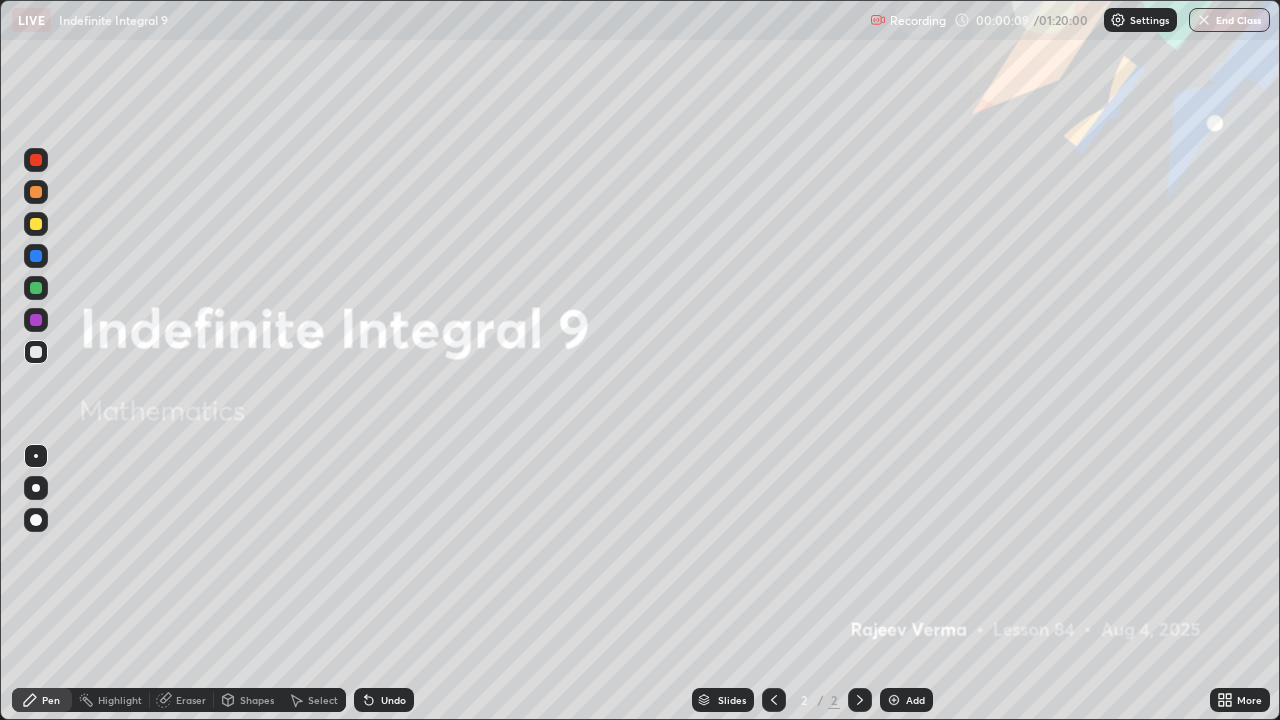 scroll, scrollTop: 99280, scrollLeft: 98720, axis: both 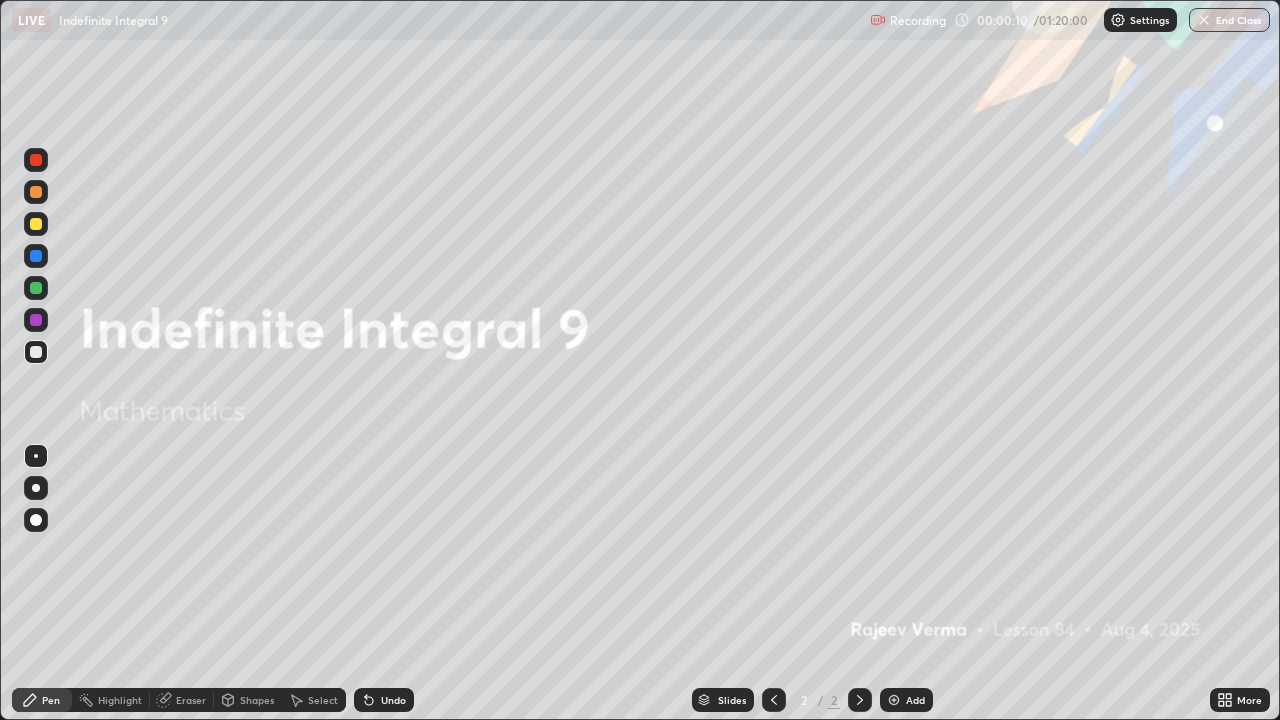 click on "Add" at bounding box center (906, 700) 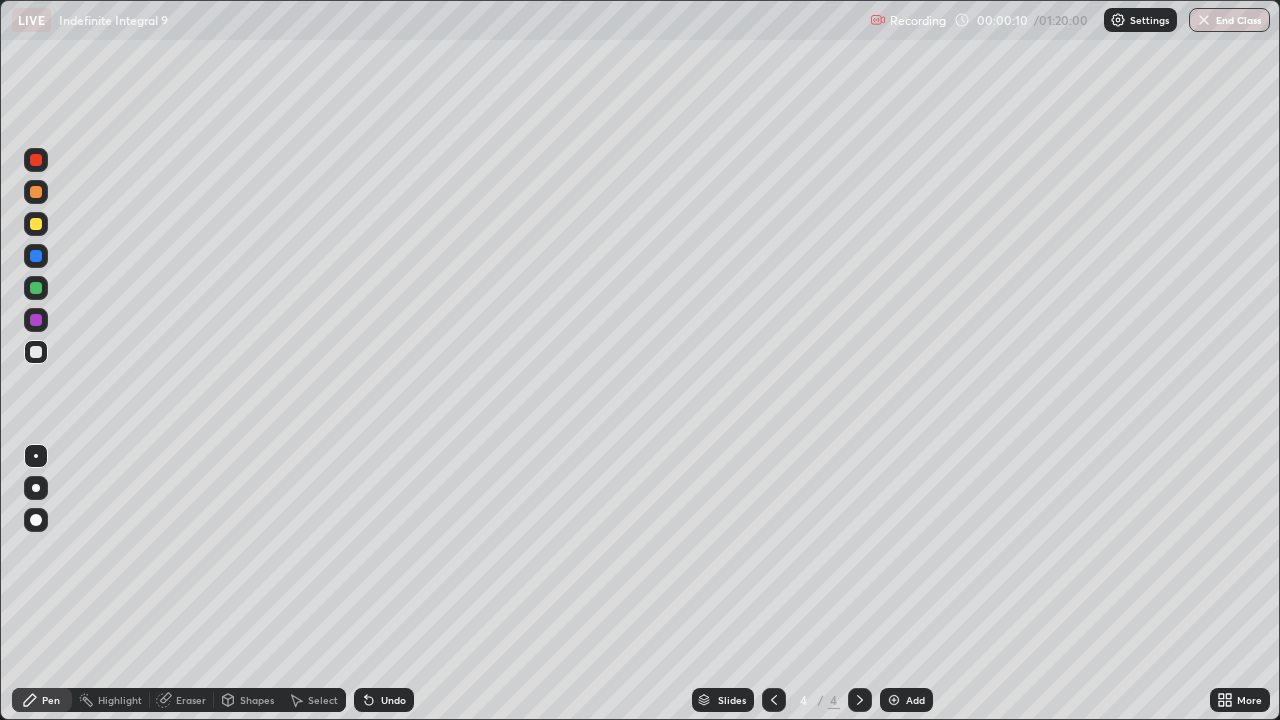 click on "Add" at bounding box center [906, 700] 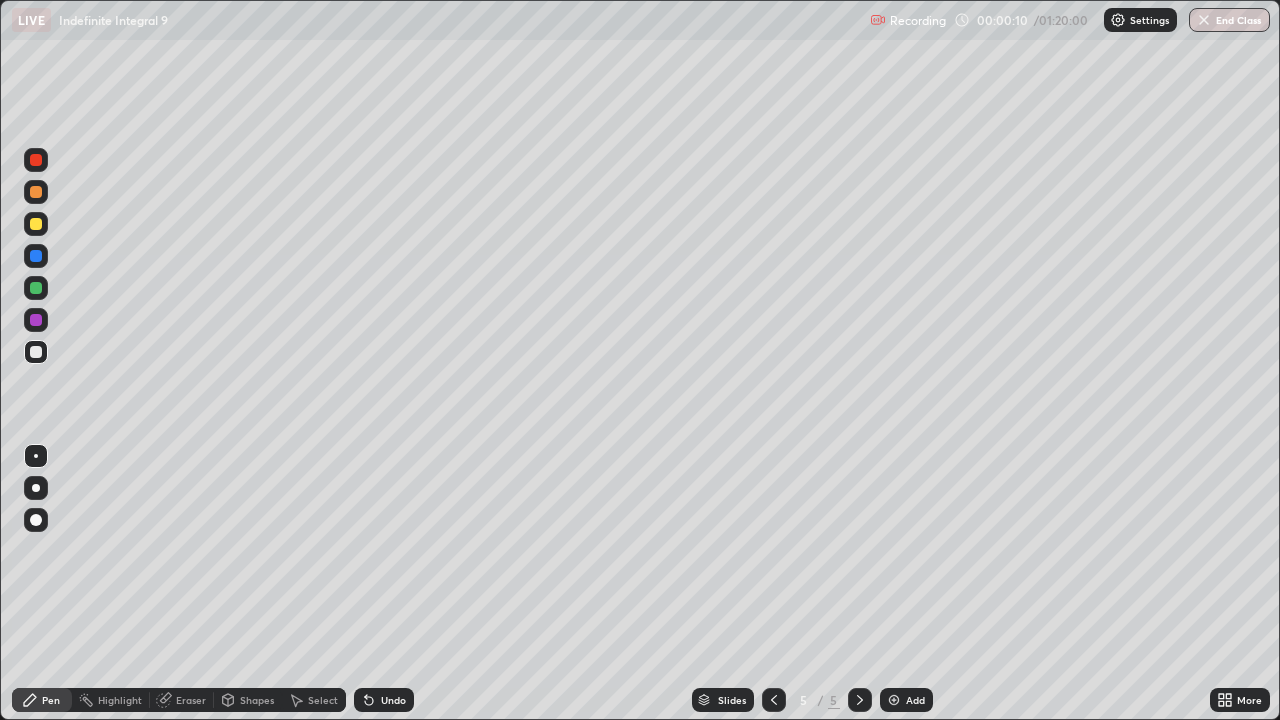 click at bounding box center (894, 700) 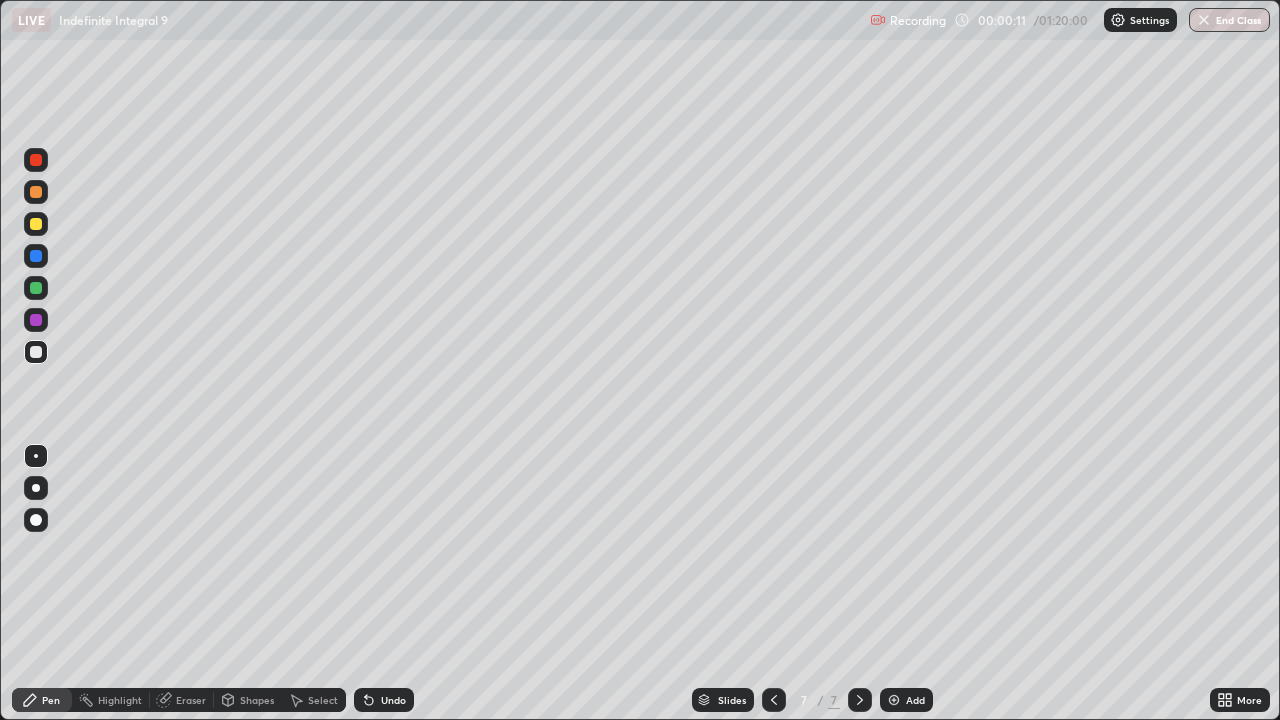 click at bounding box center (894, 700) 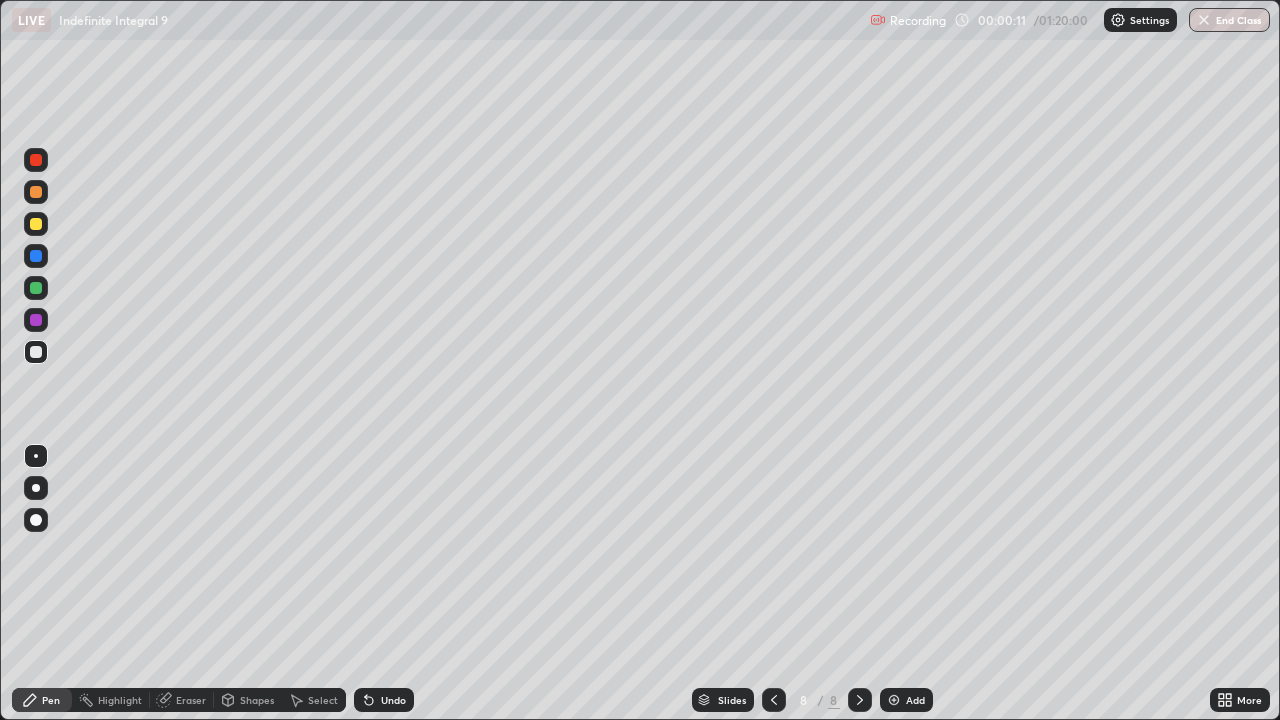 click at bounding box center [894, 700] 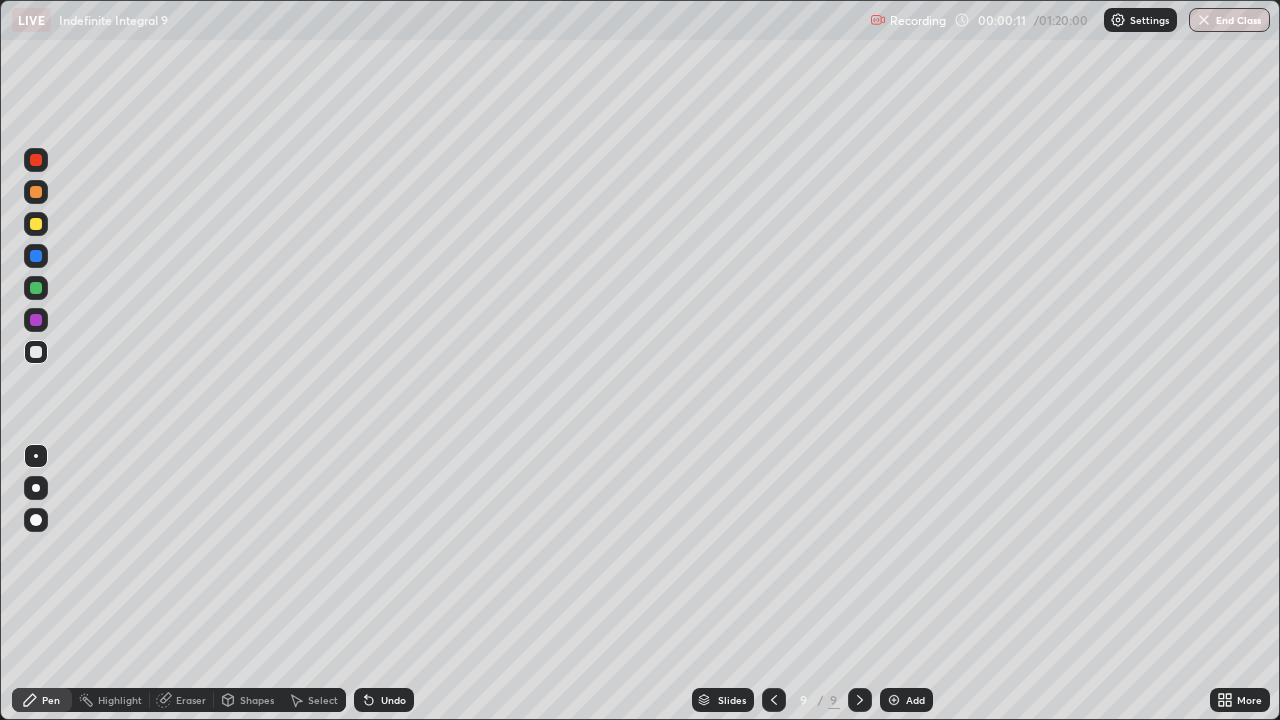 click at bounding box center (894, 700) 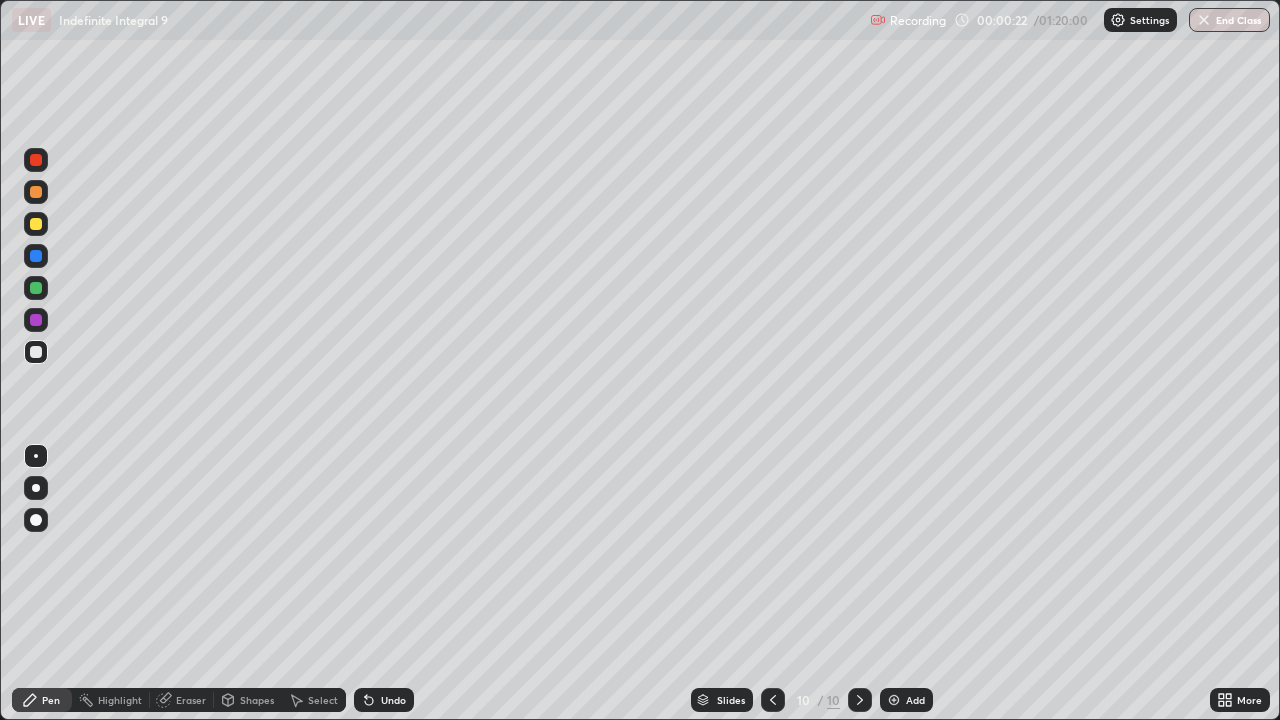 click 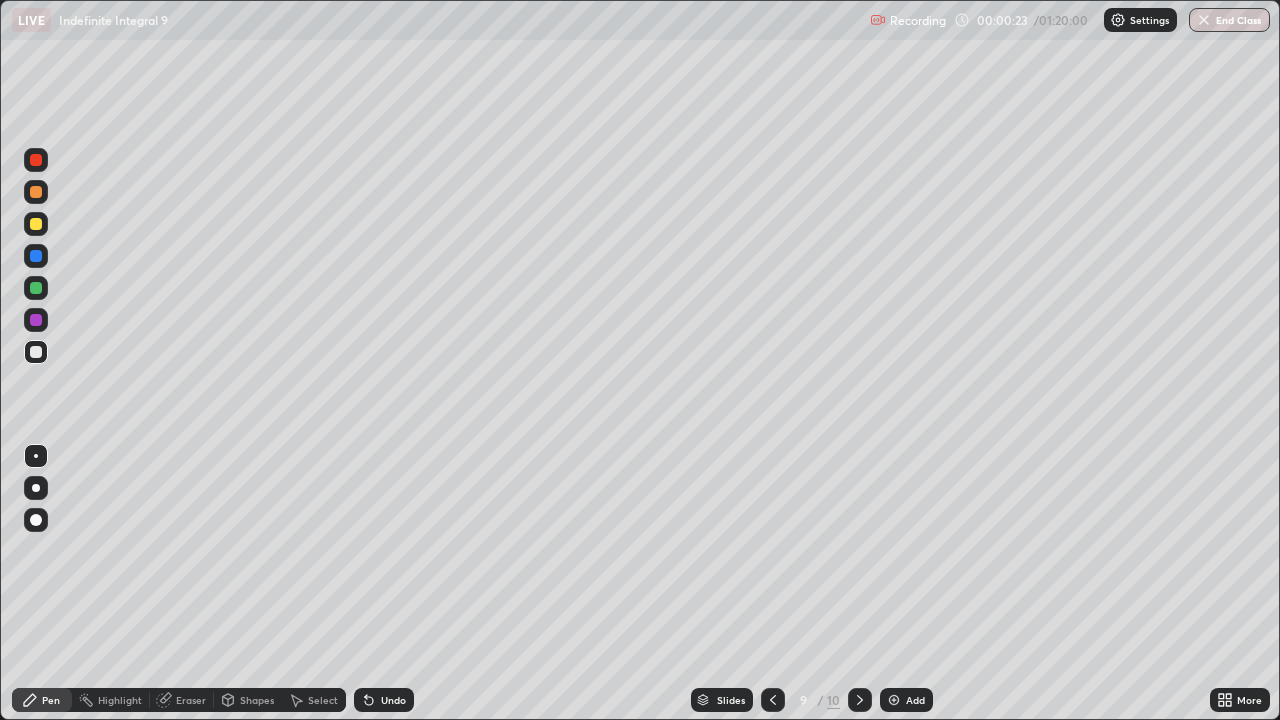 click 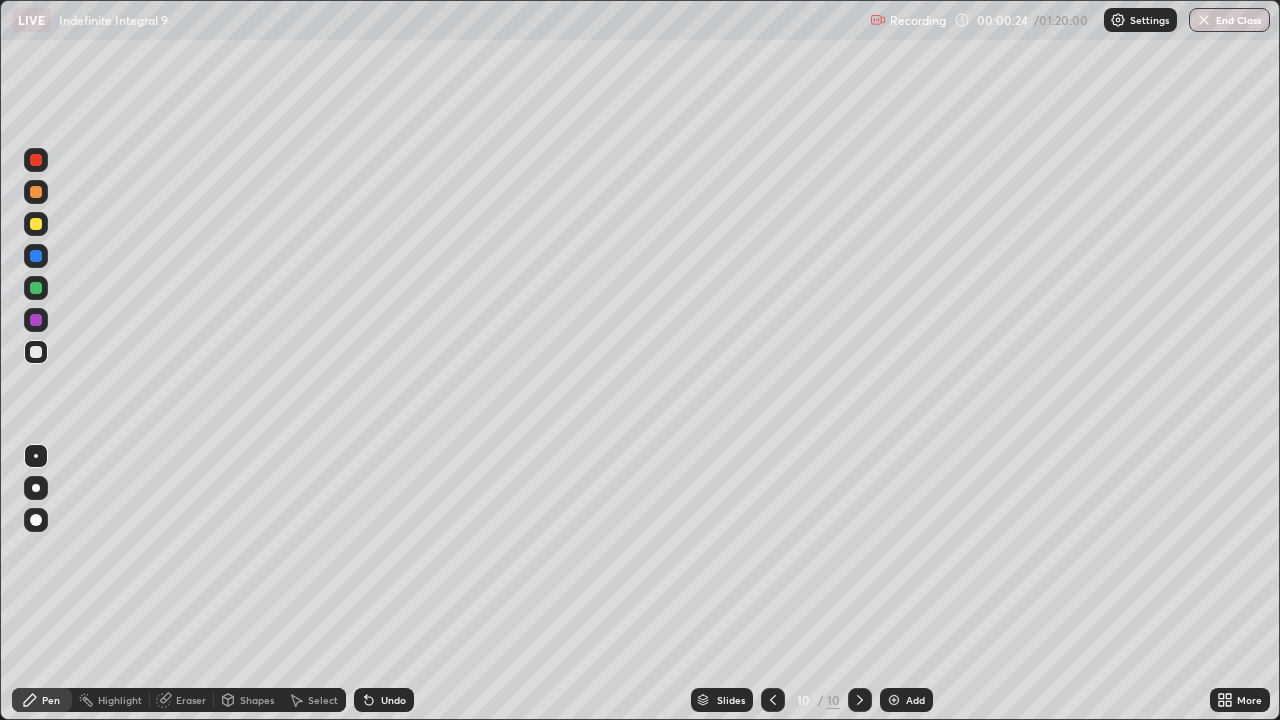 click 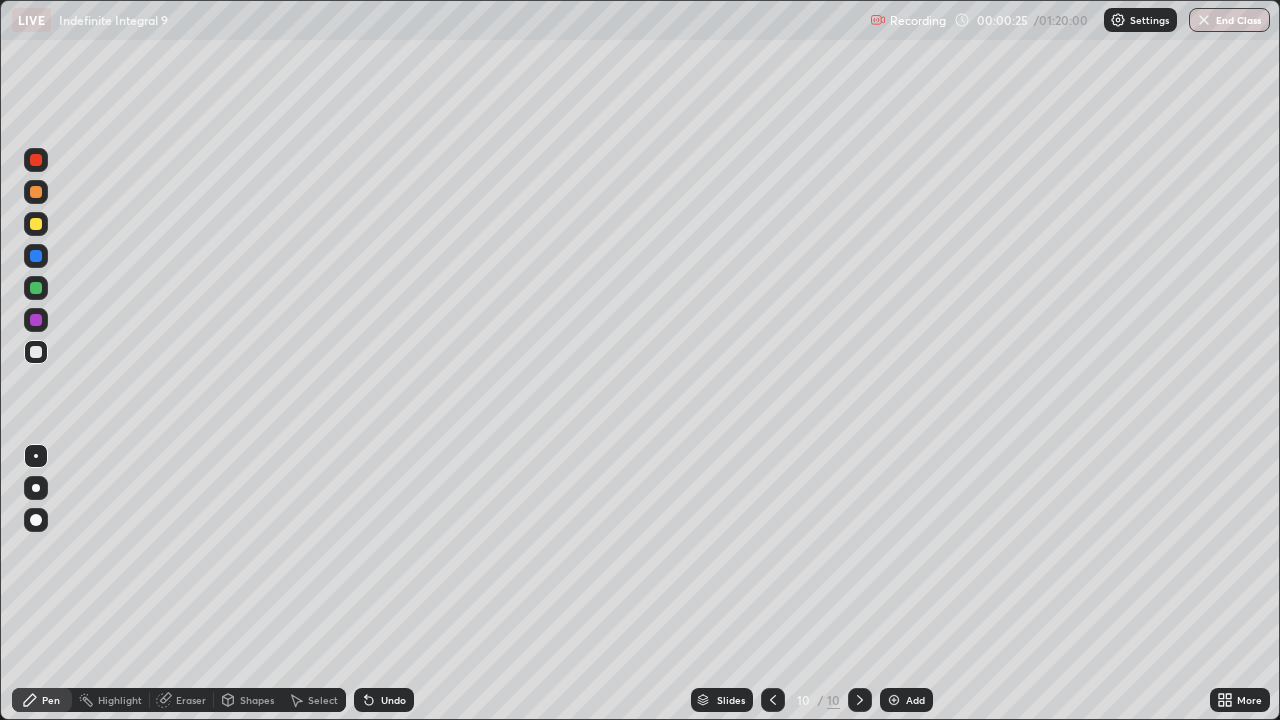 click 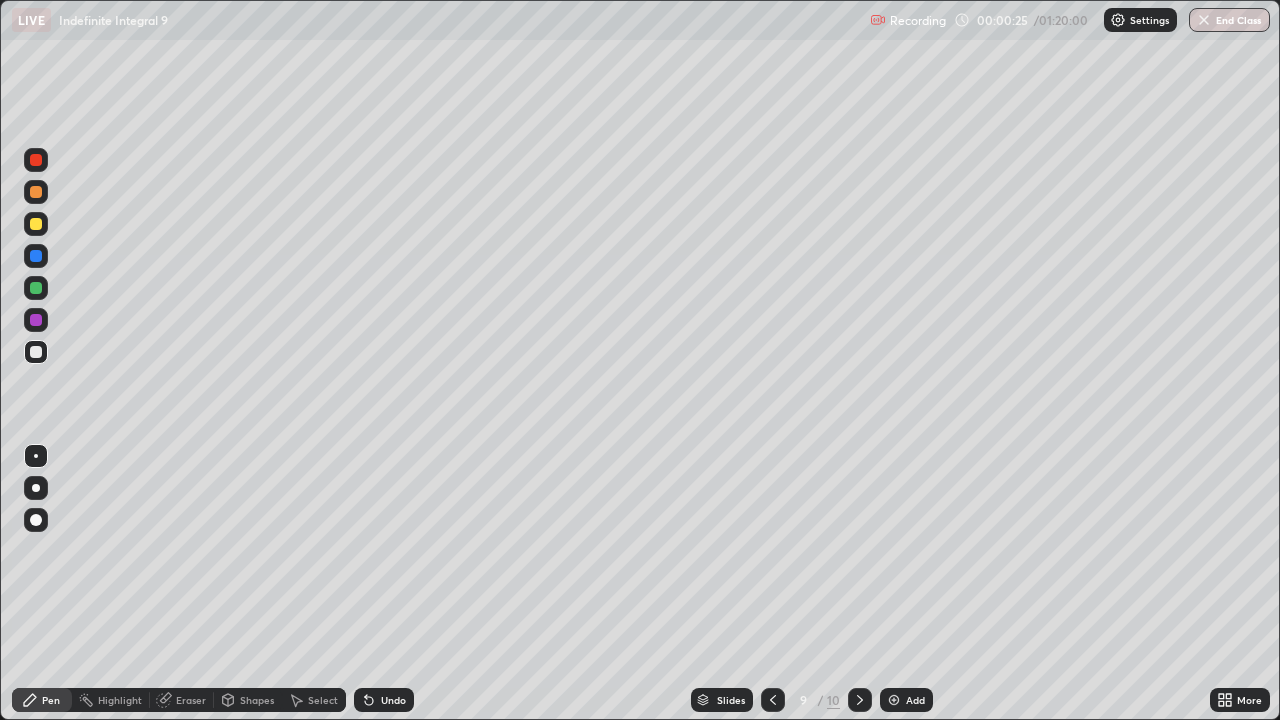 click 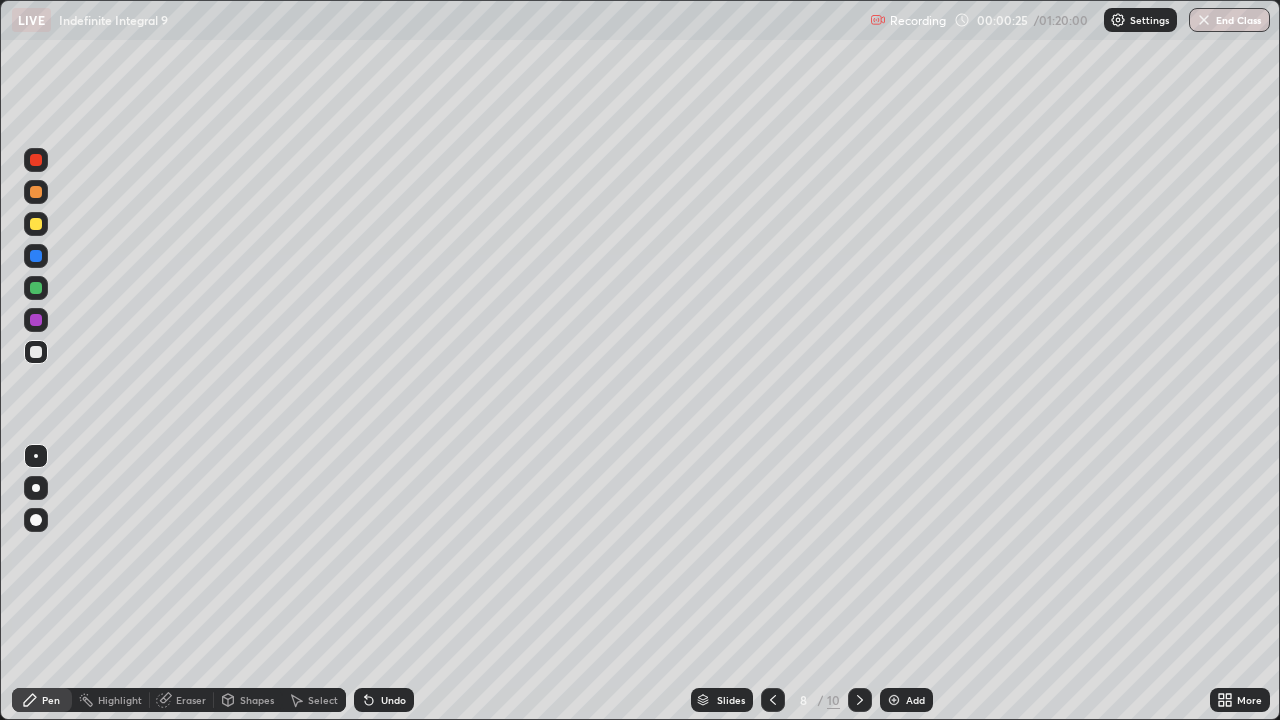click 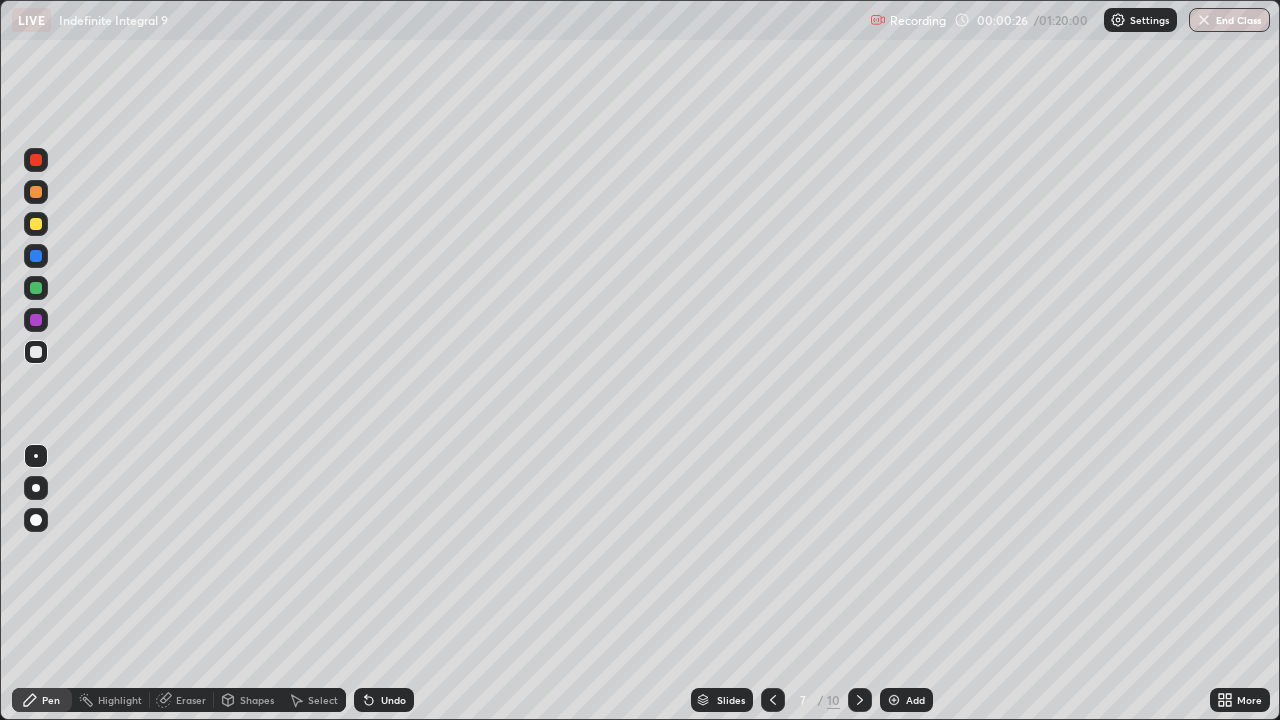 click 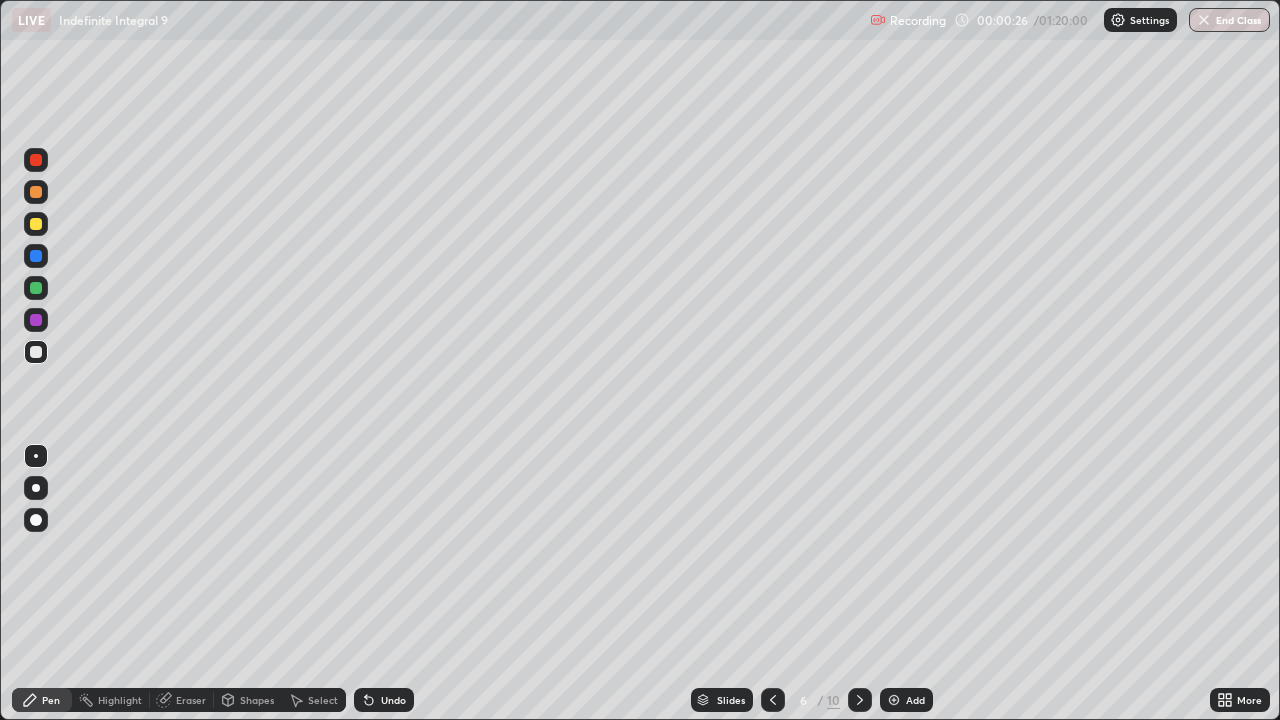 click 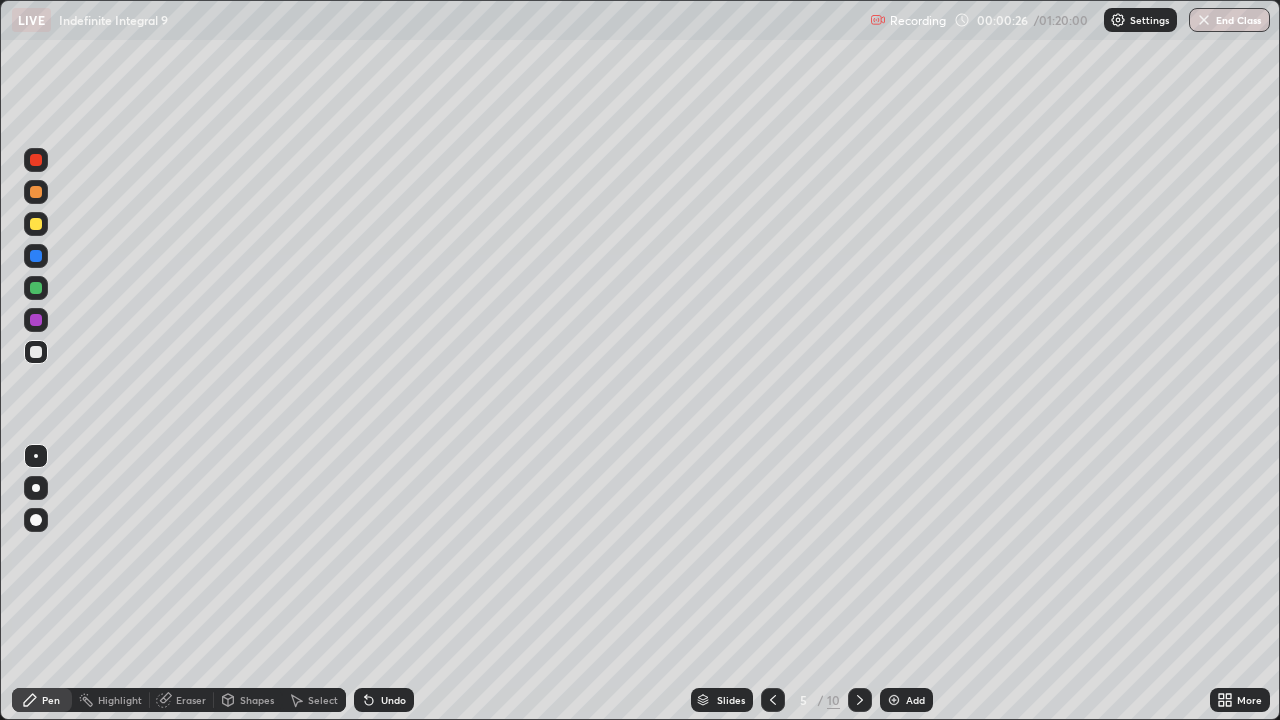 click 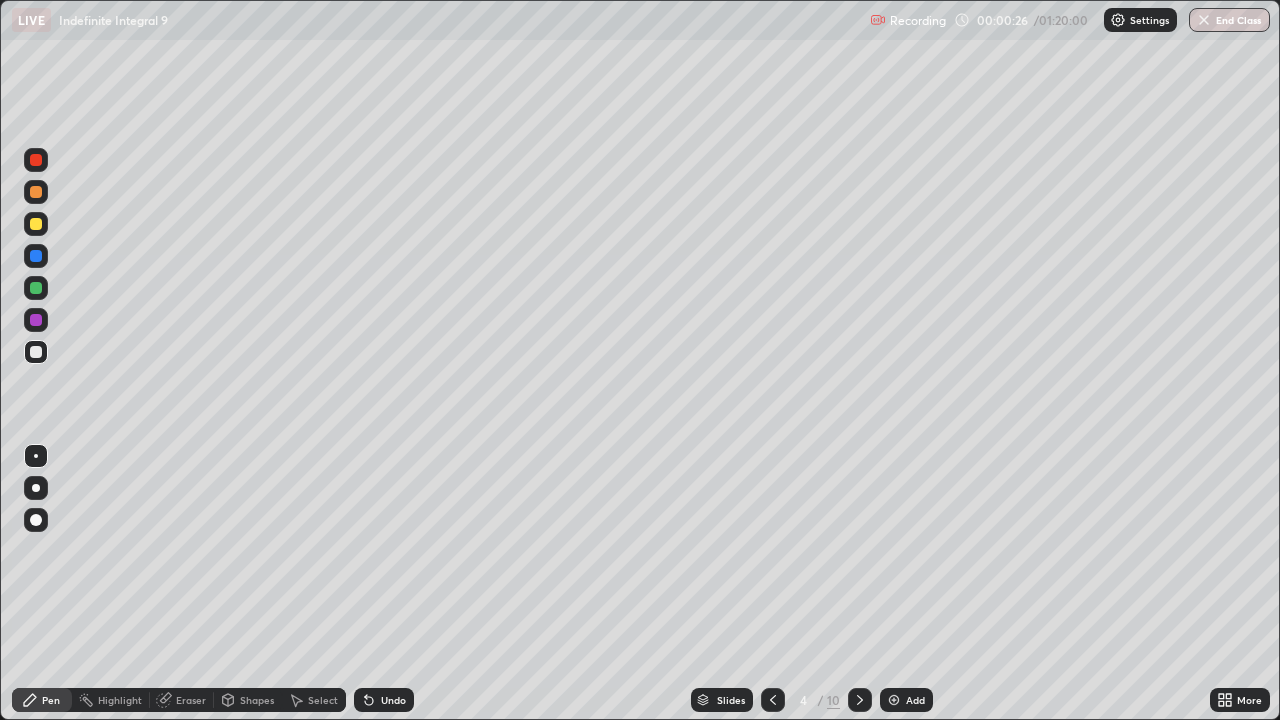 click 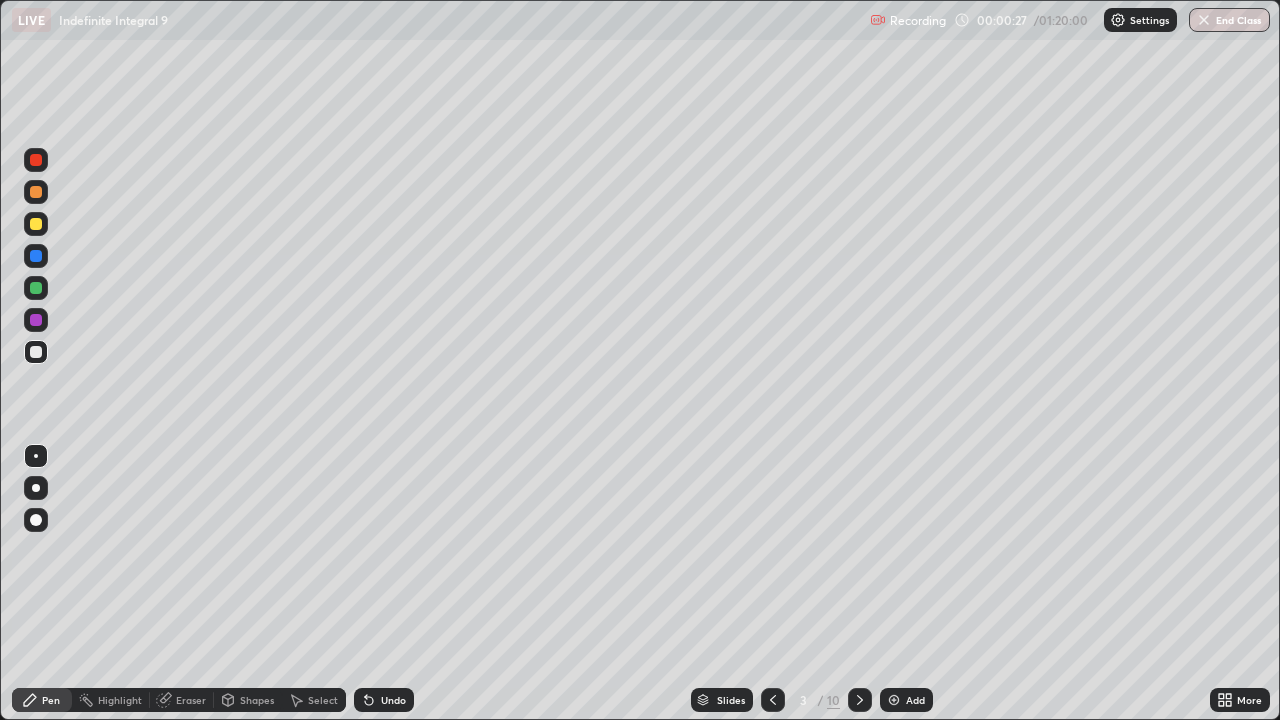 click 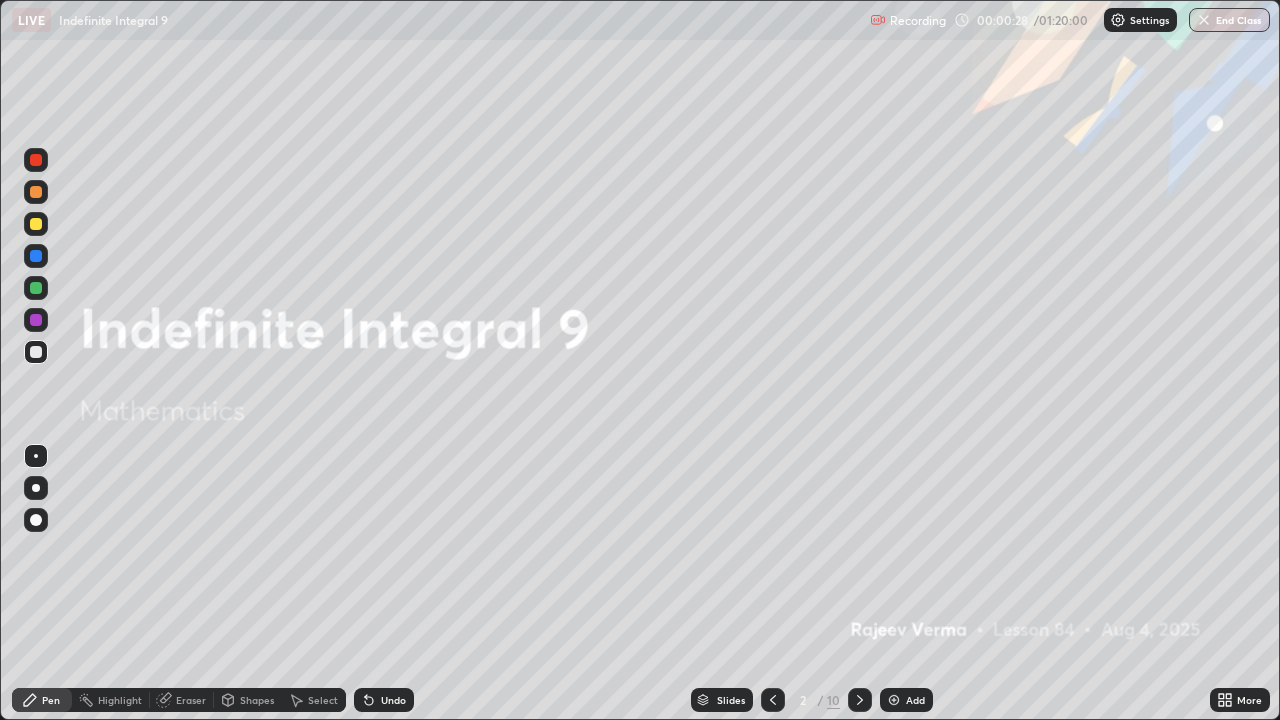 click 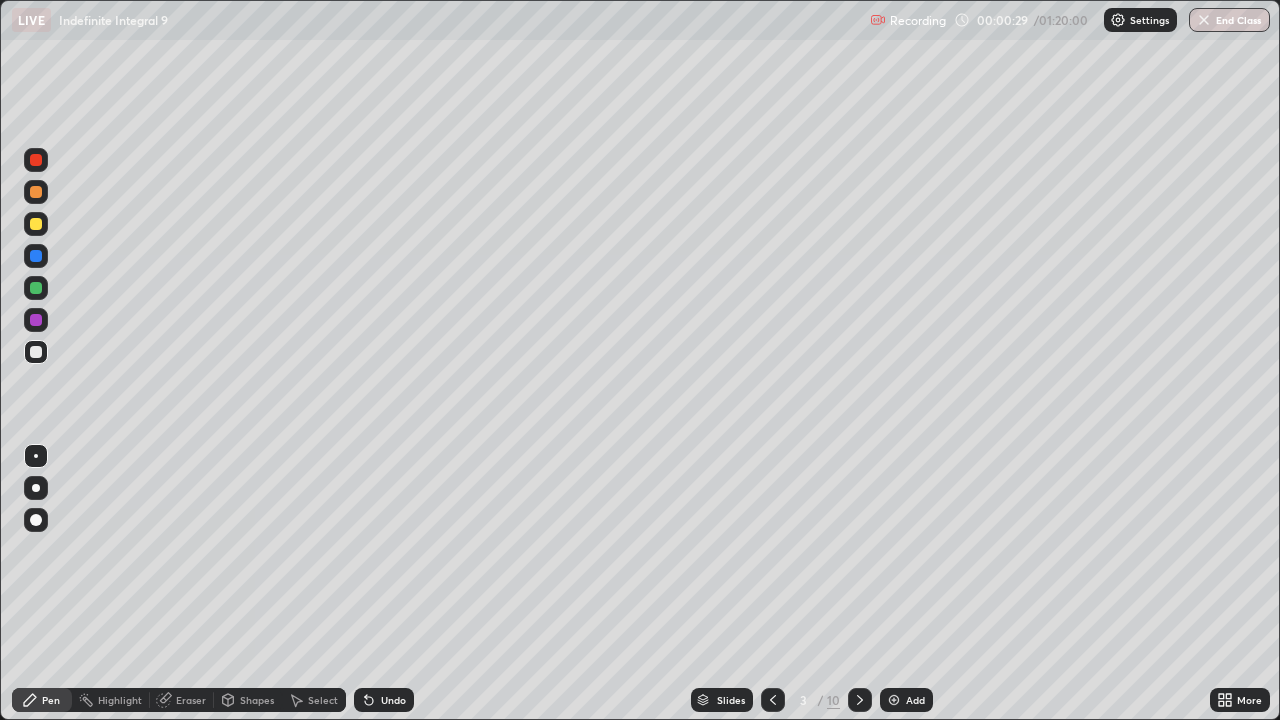 click 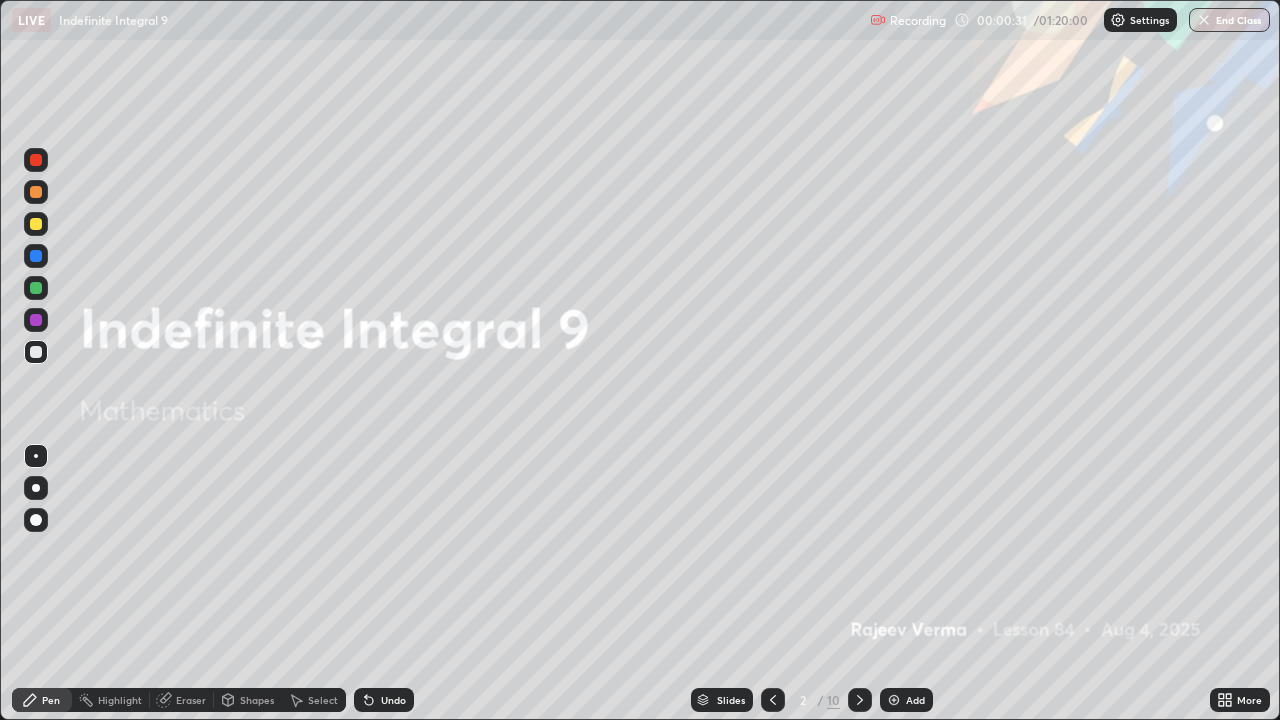 click 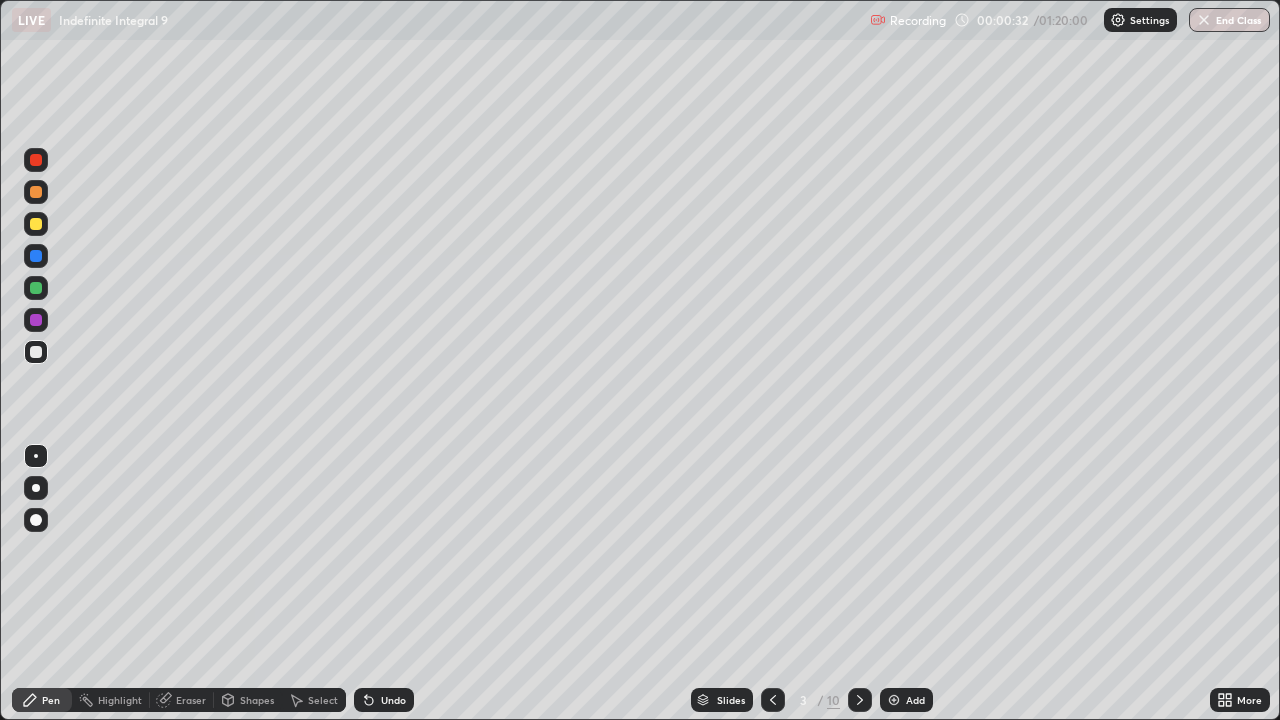 click 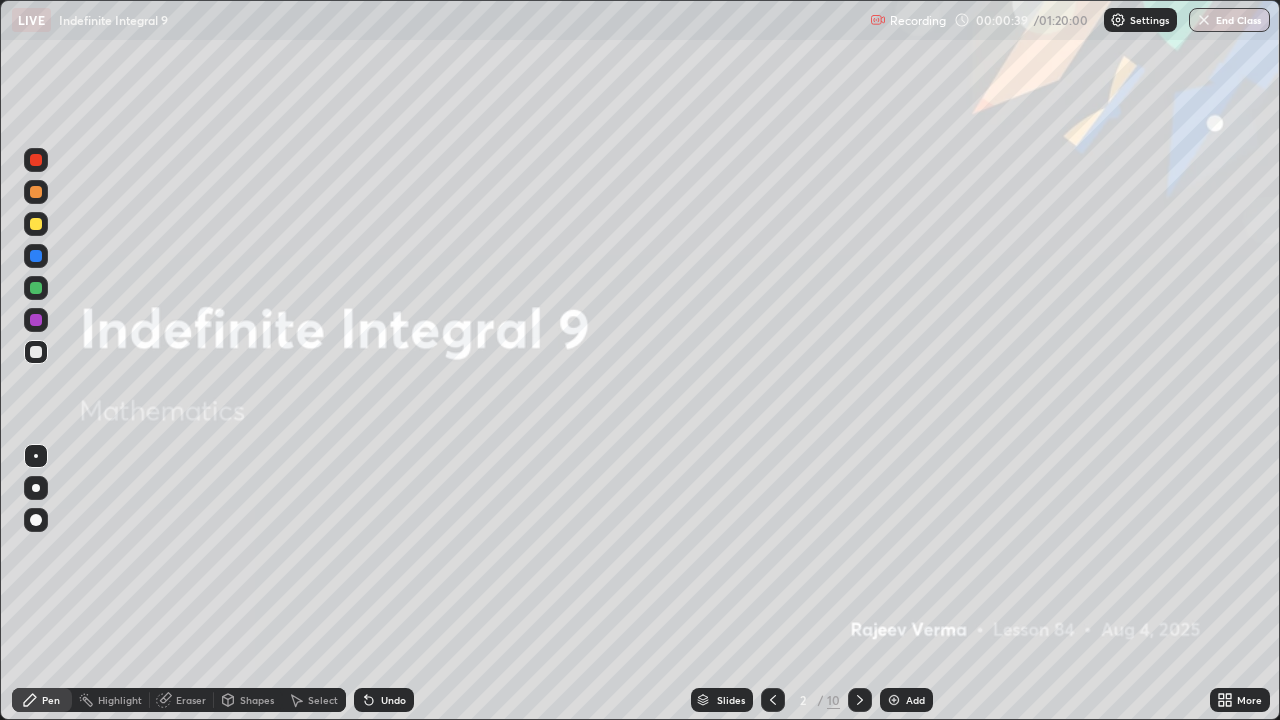 click 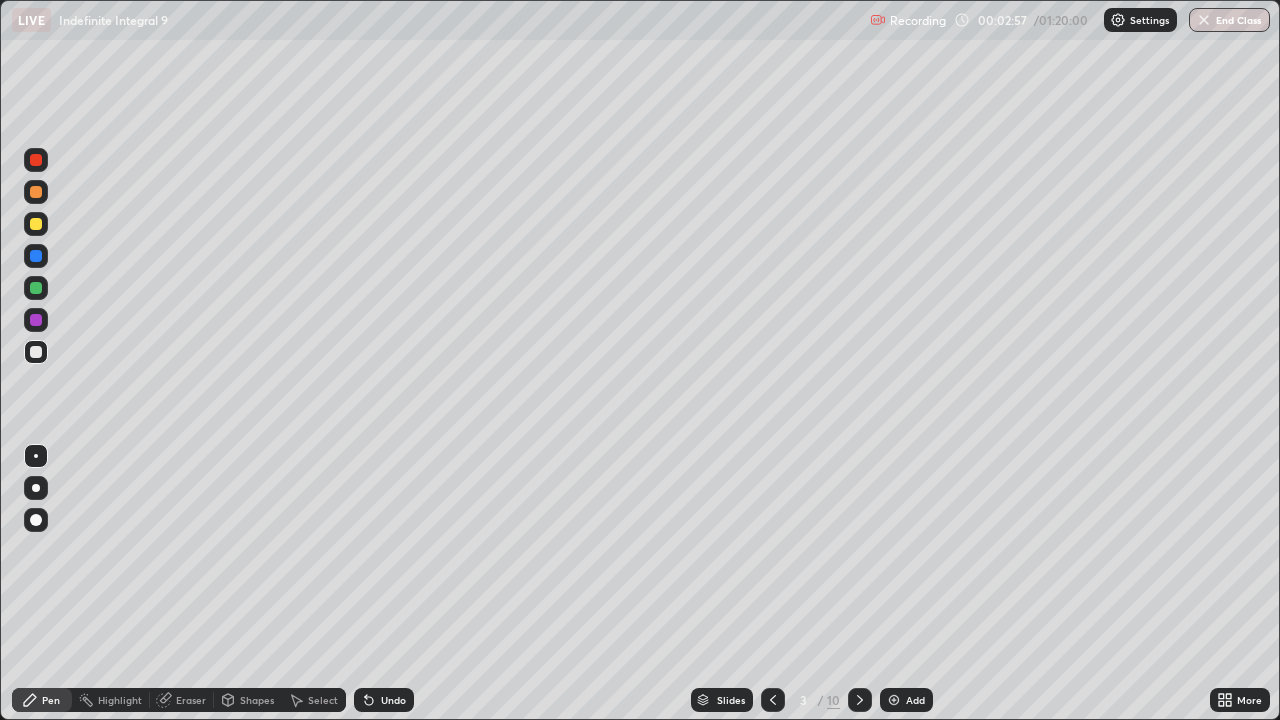 click at bounding box center (36, 288) 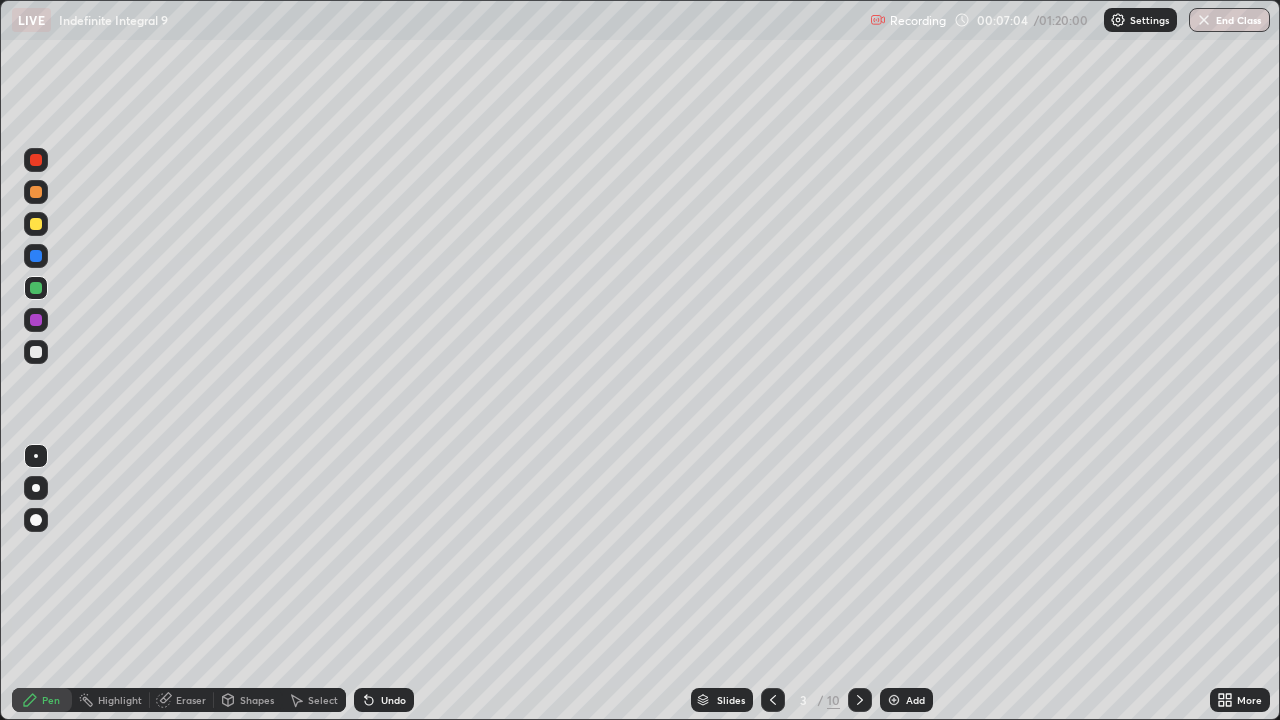 click 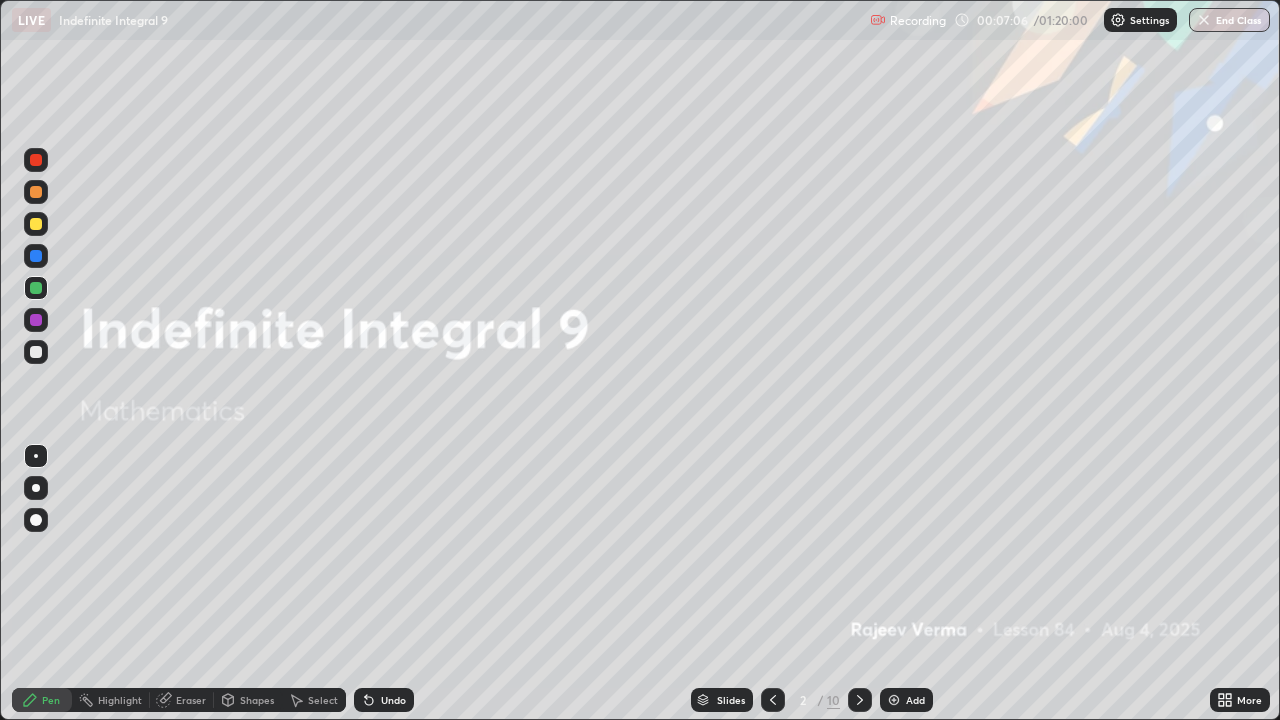 click on "Eraser" at bounding box center (191, 700) 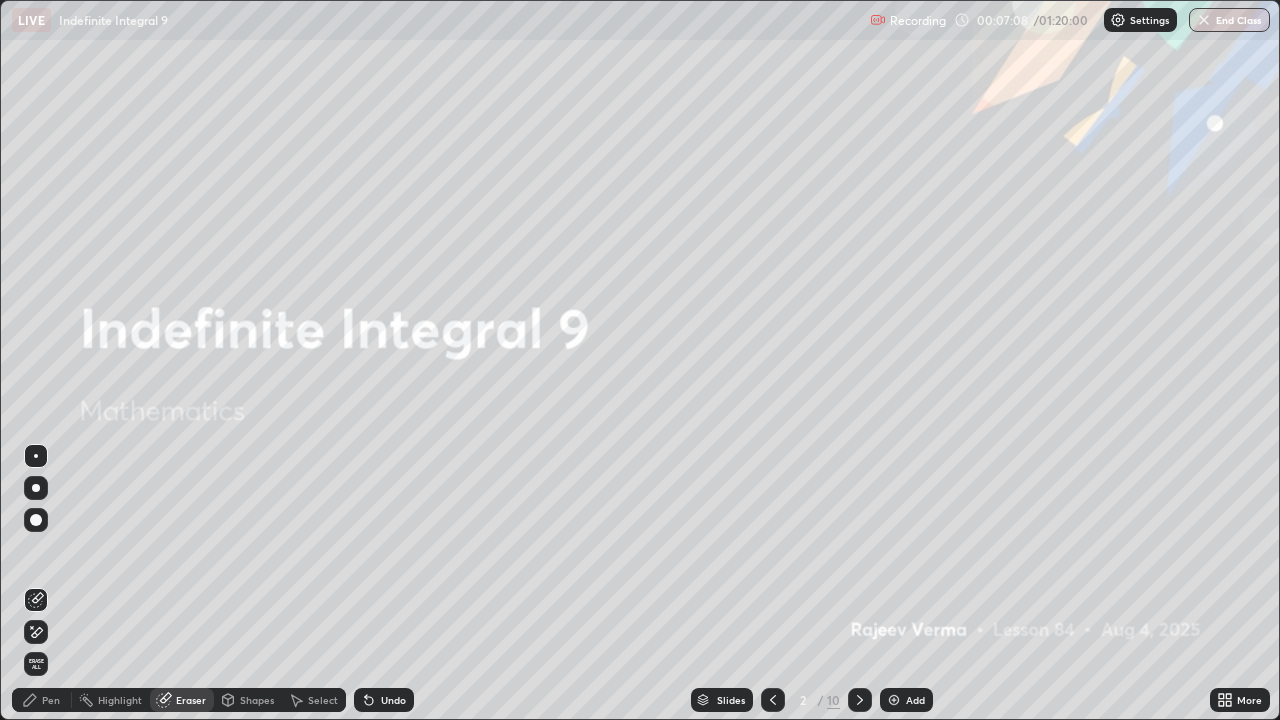 click 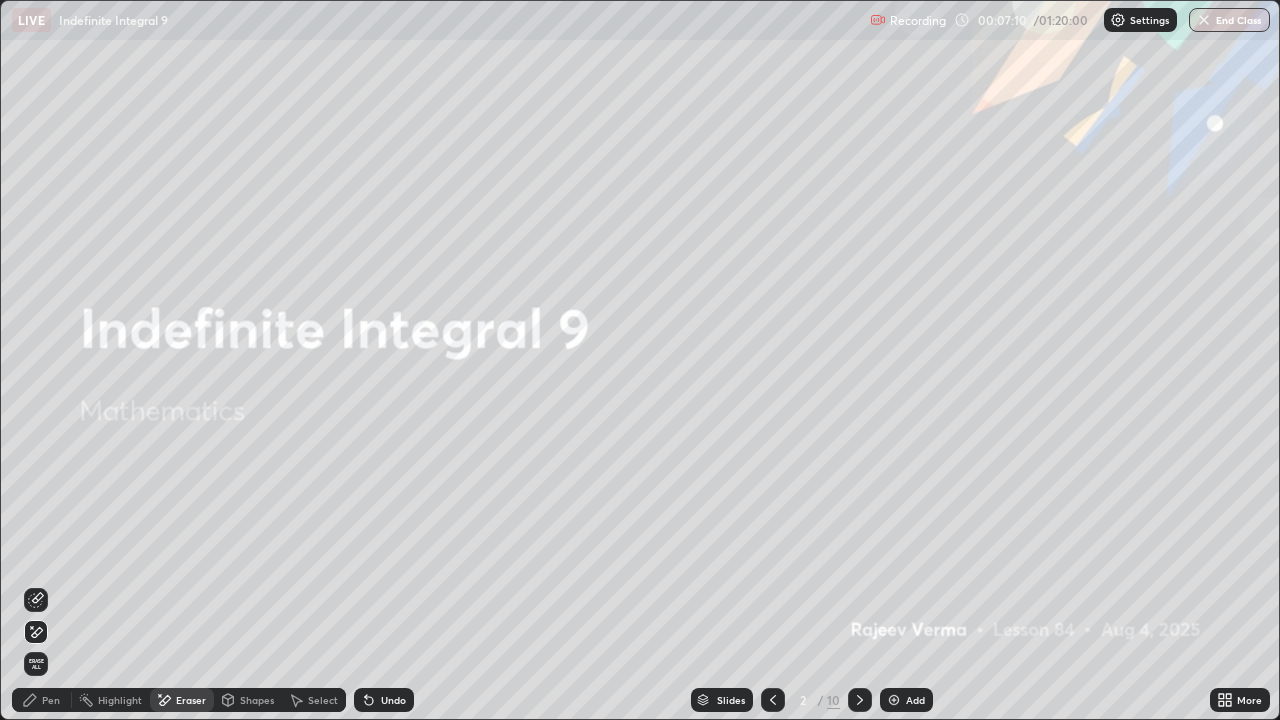 click 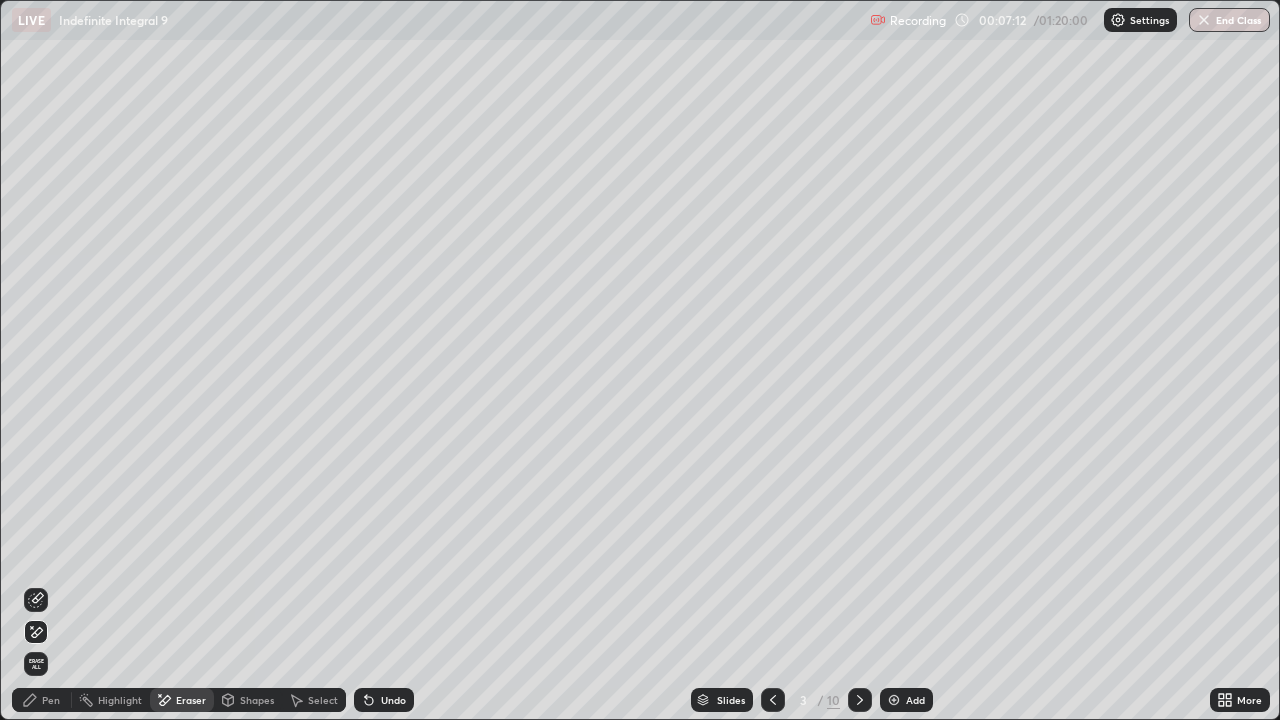 click on "Eraser" at bounding box center [191, 700] 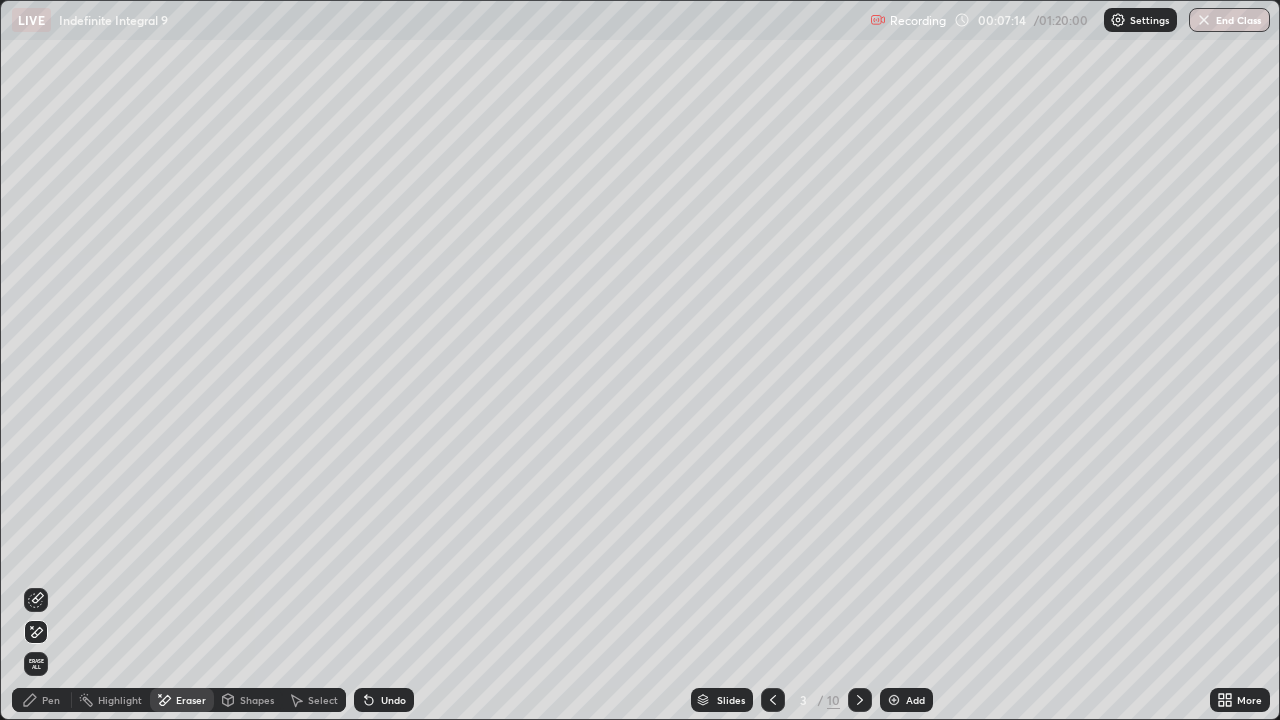 click on "Pen" at bounding box center [51, 700] 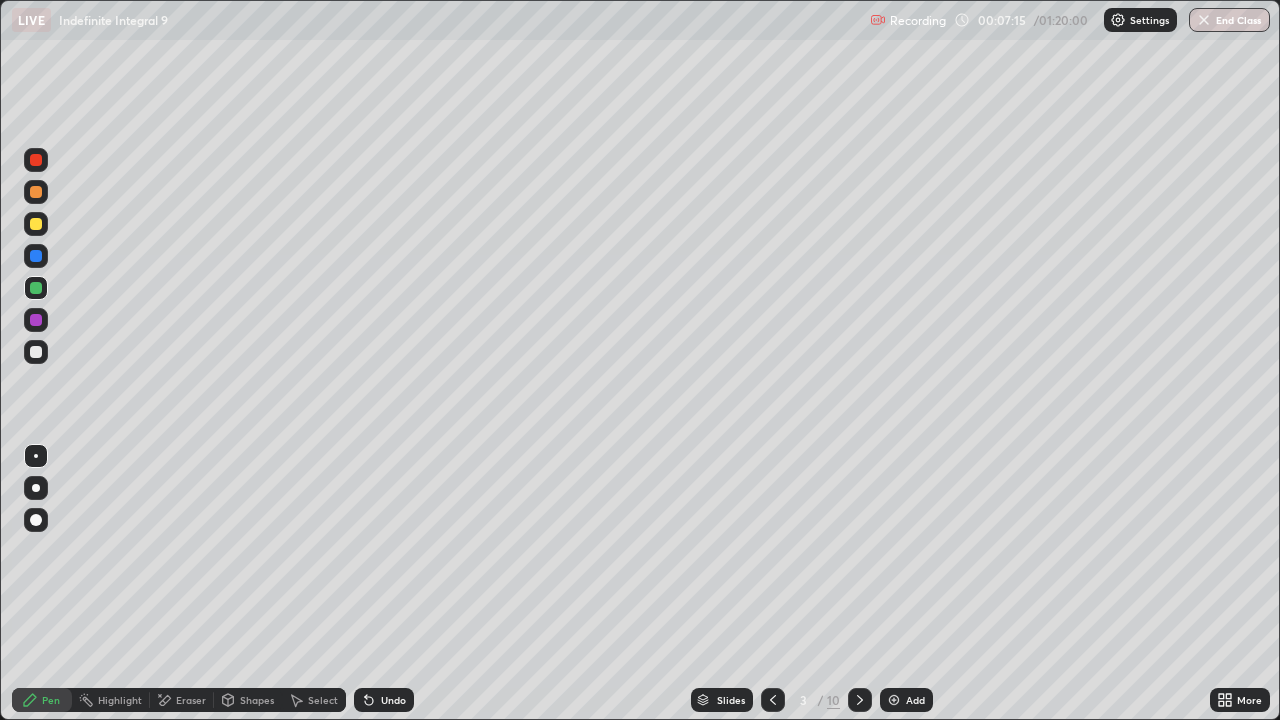 click at bounding box center (36, 224) 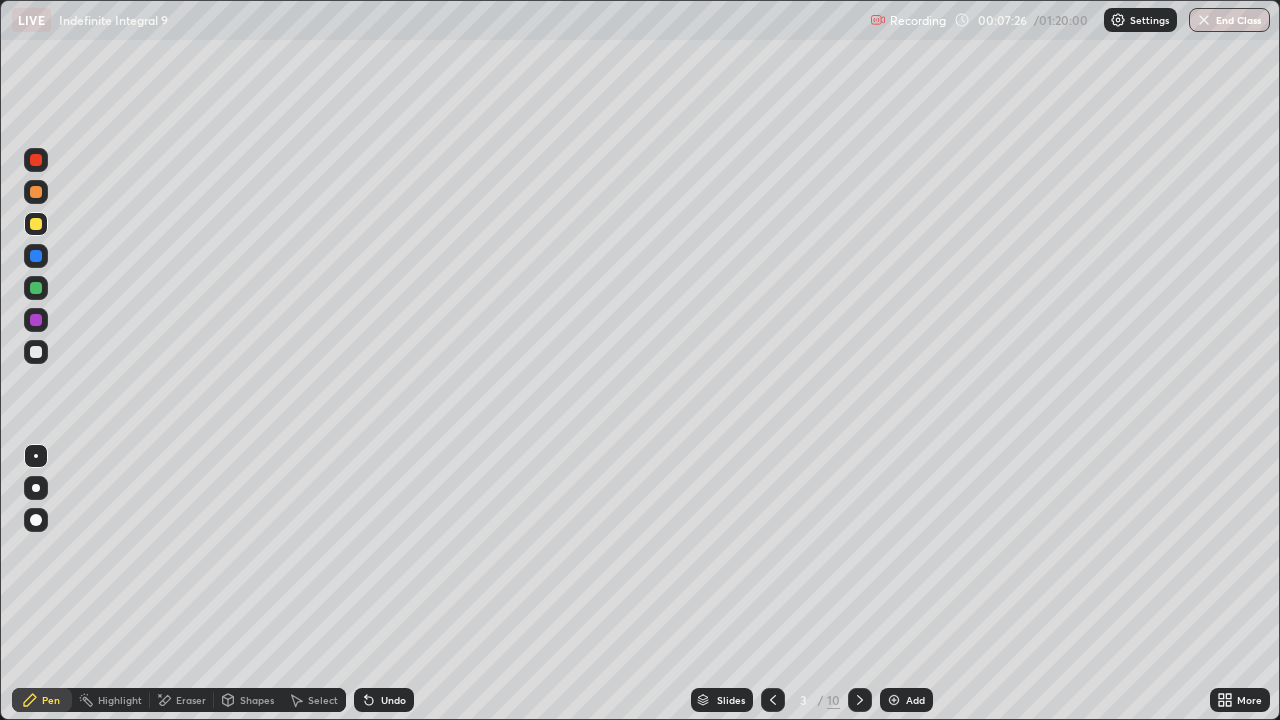 click at bounding box center [36, 192] 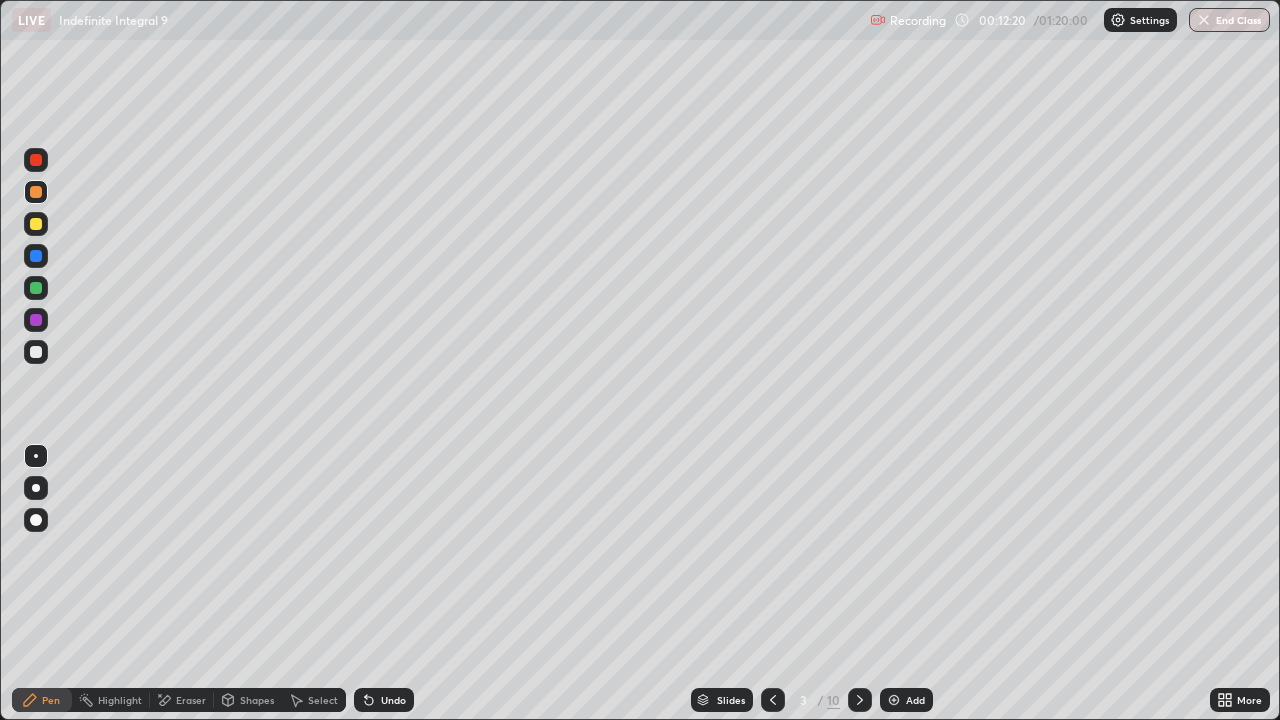 click at bounding box center (36, 224) 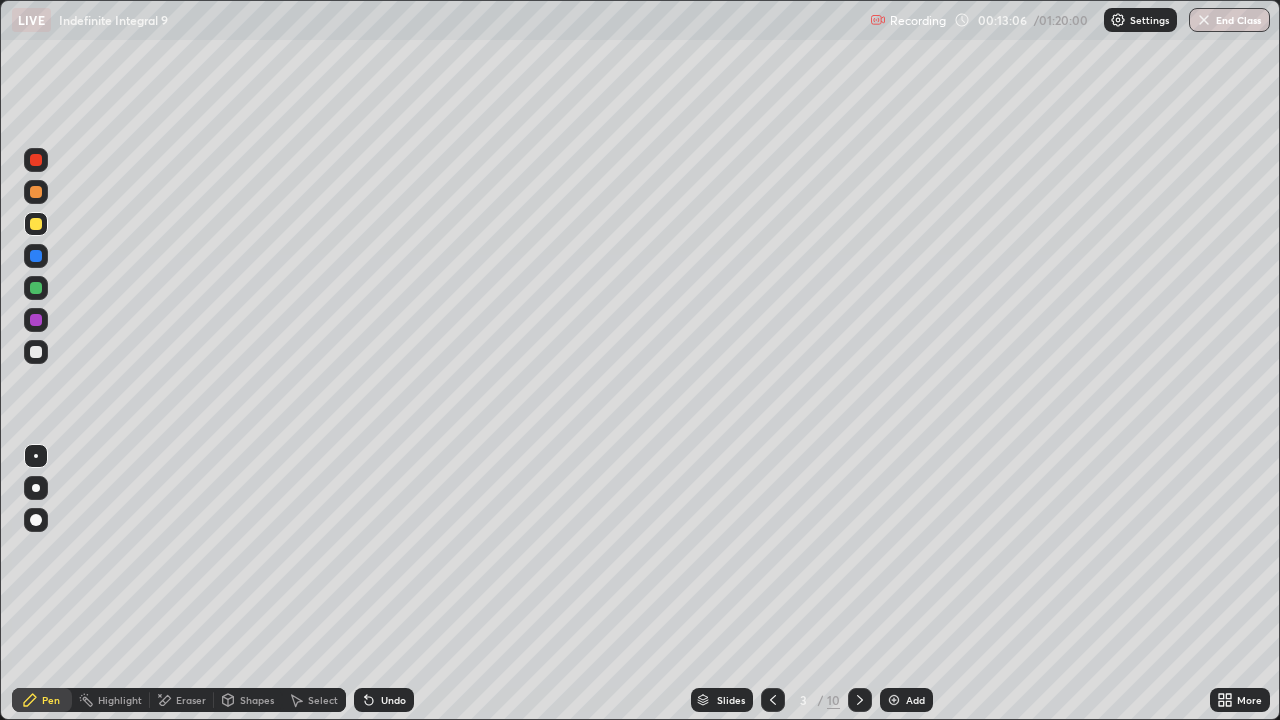 click on "Eraser" at bounding box center [191, 700] 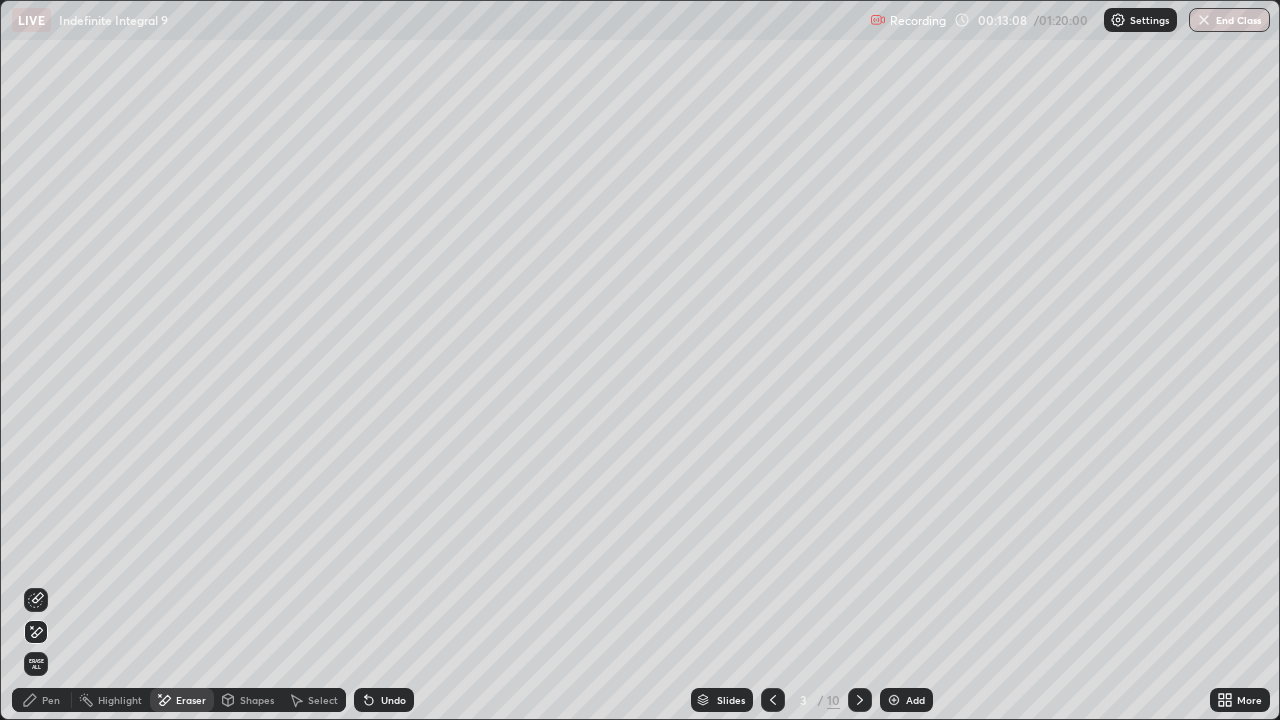 click on "Pen" at bounding box center (51, 700) 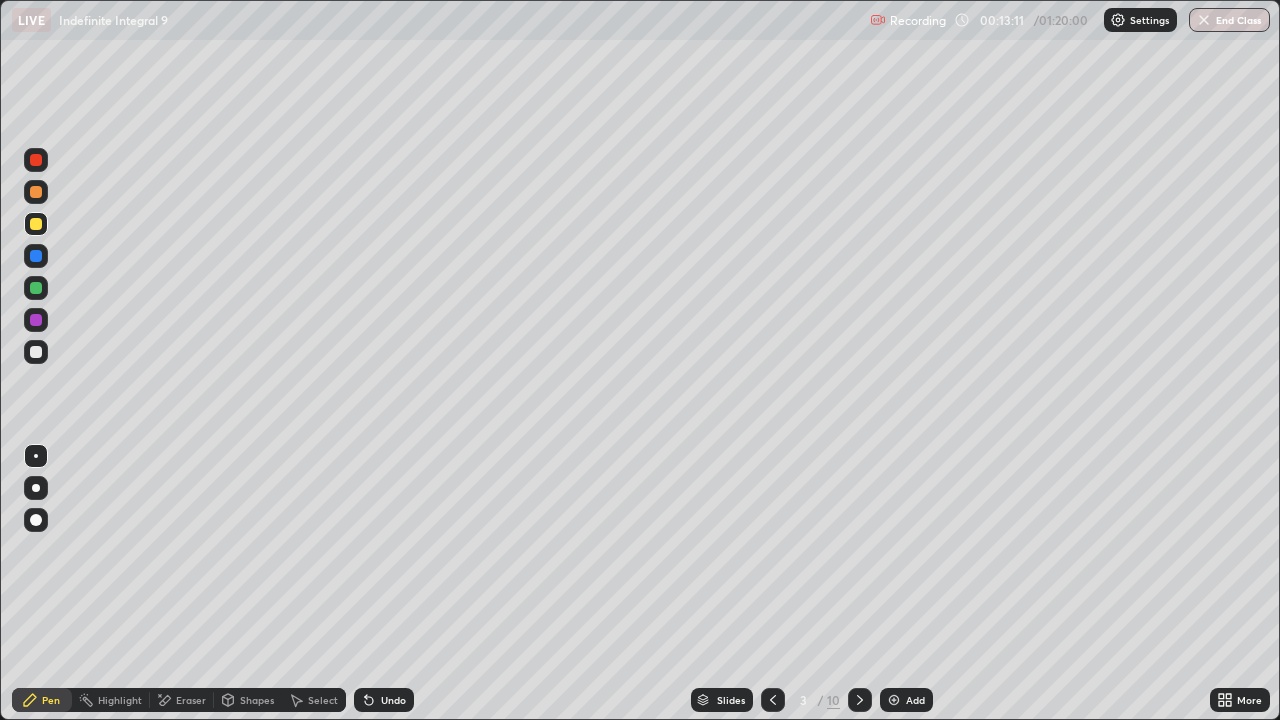 click at bounding box center [36, 288] 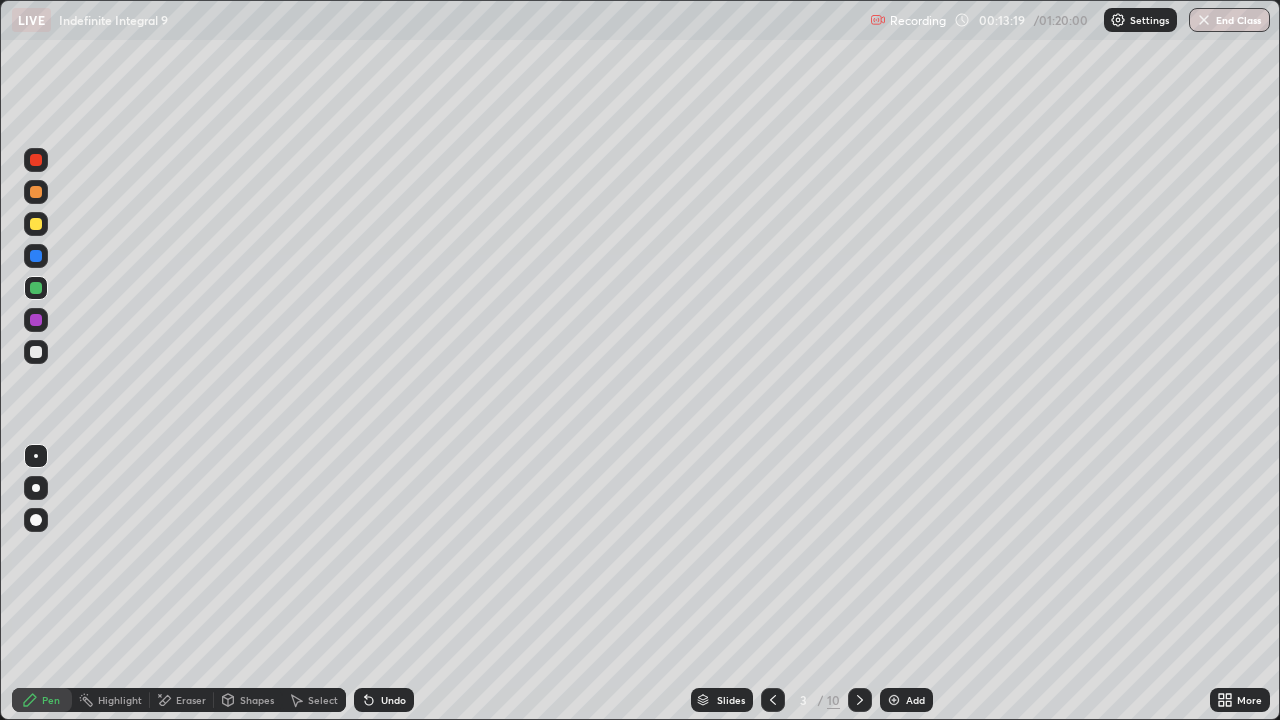 click on "Eraser" at bounding box center (191, 700) 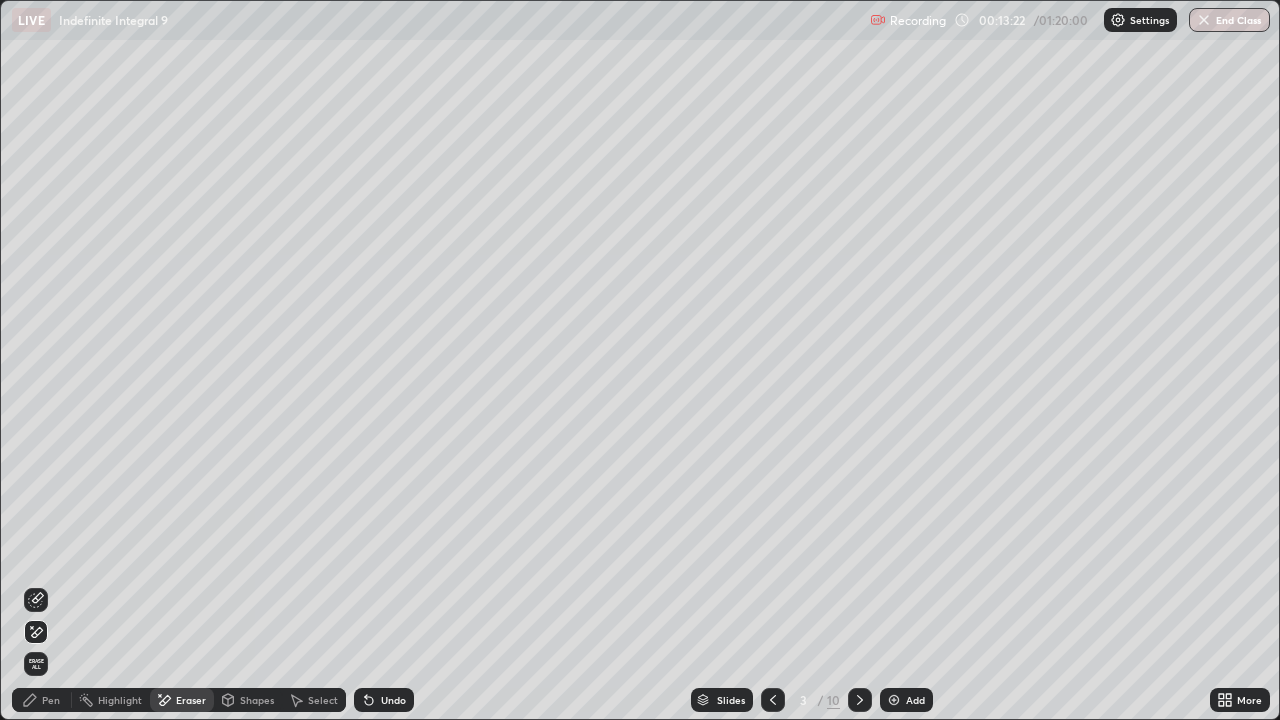 click on "Pen" at bounding box center (51, 700) 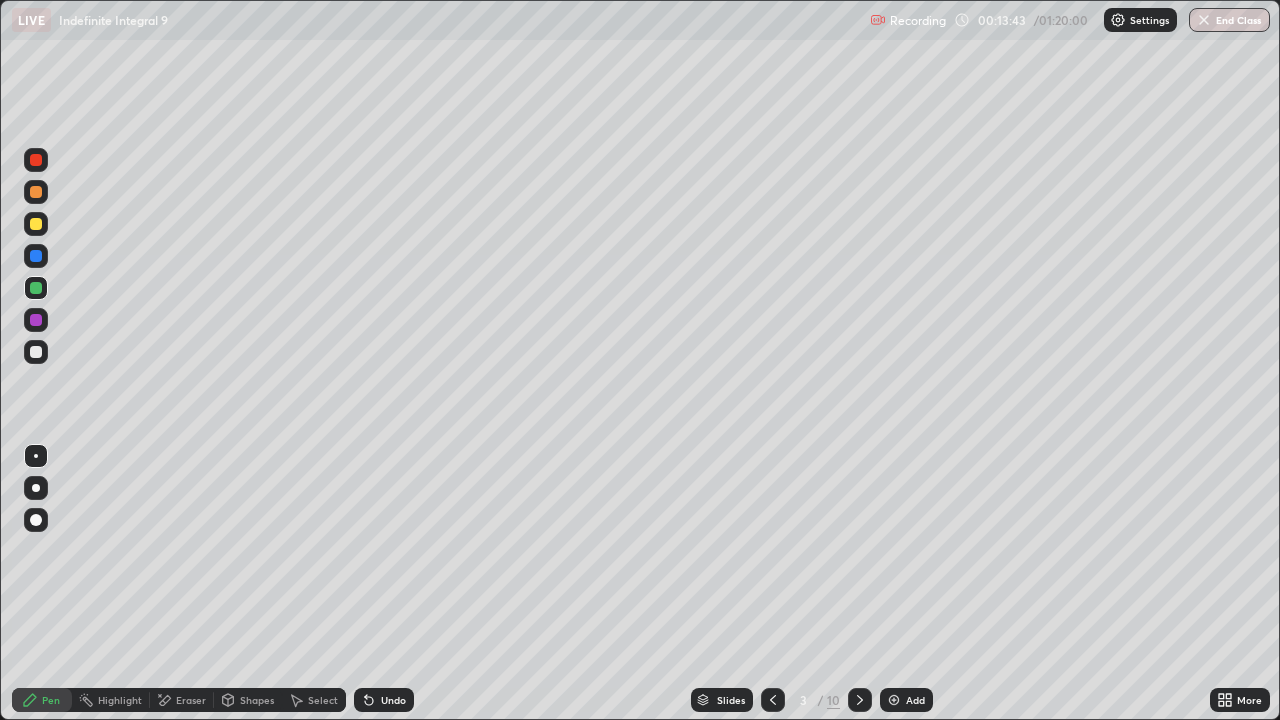 click on "Eraser" at bounding box center (182, 700) 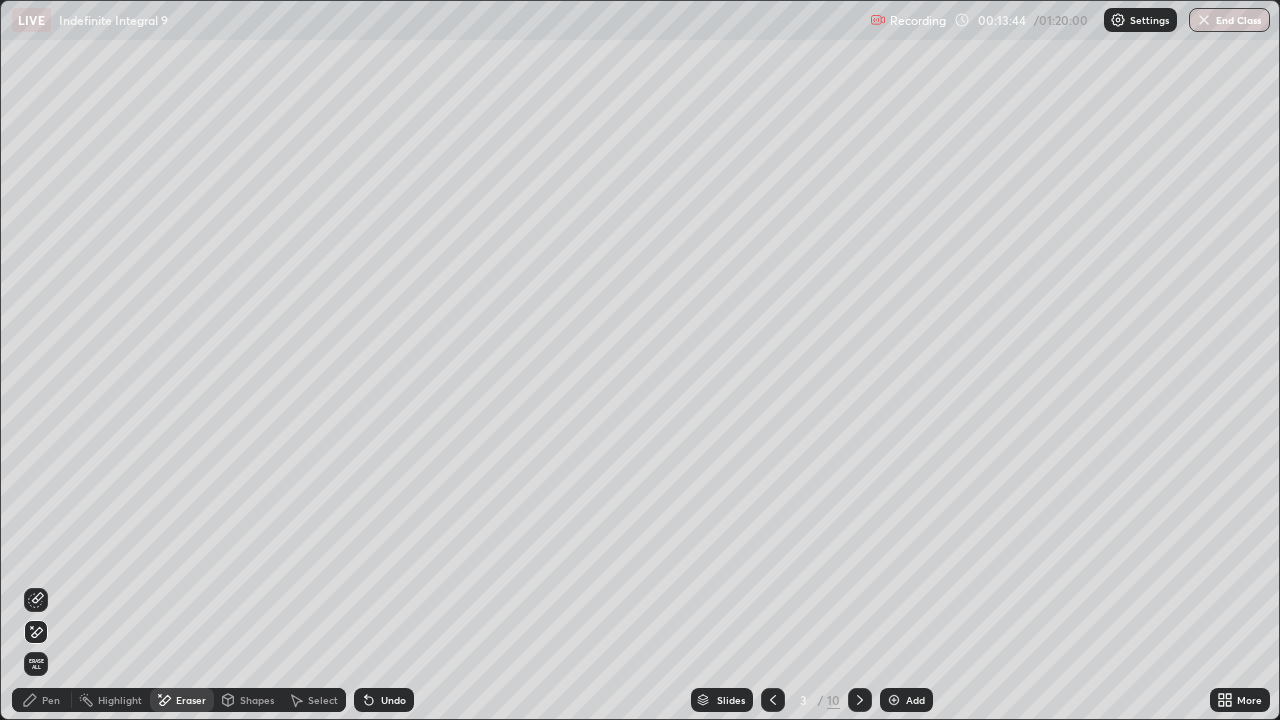 click on "Pen" at bounding box center [42, 700] 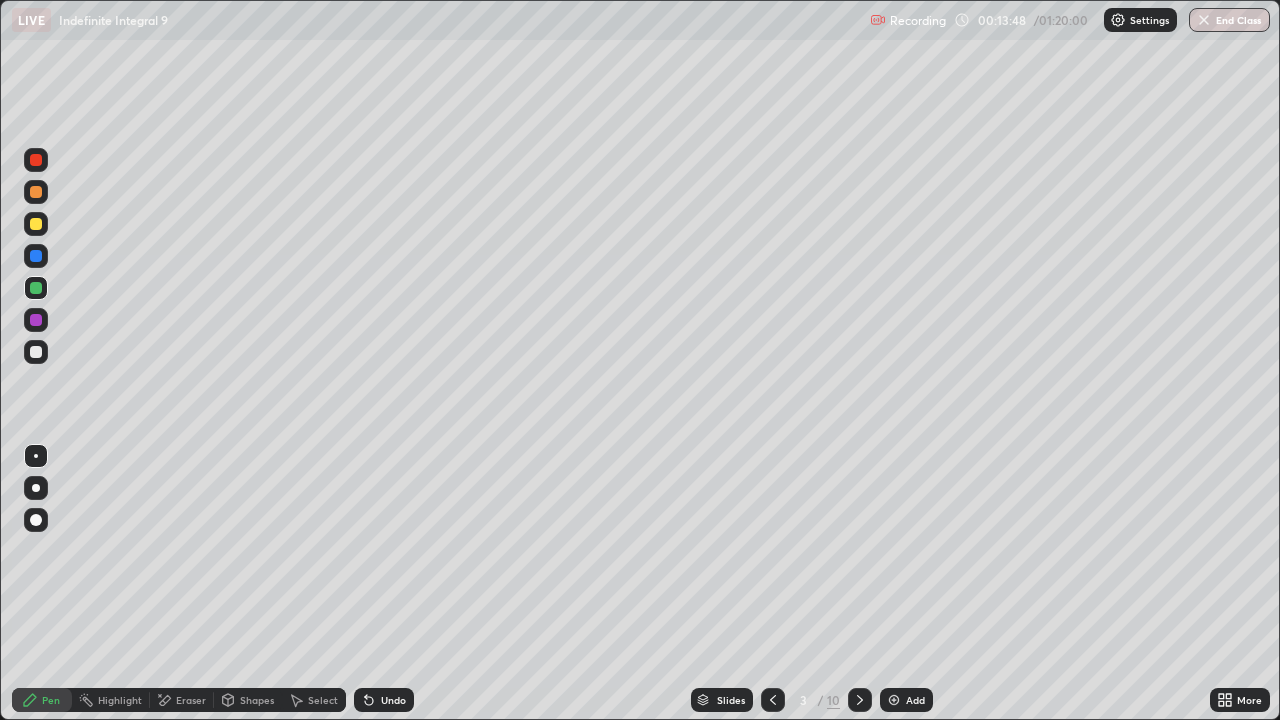 click on "Eraser" at bounding box center (191, 700) 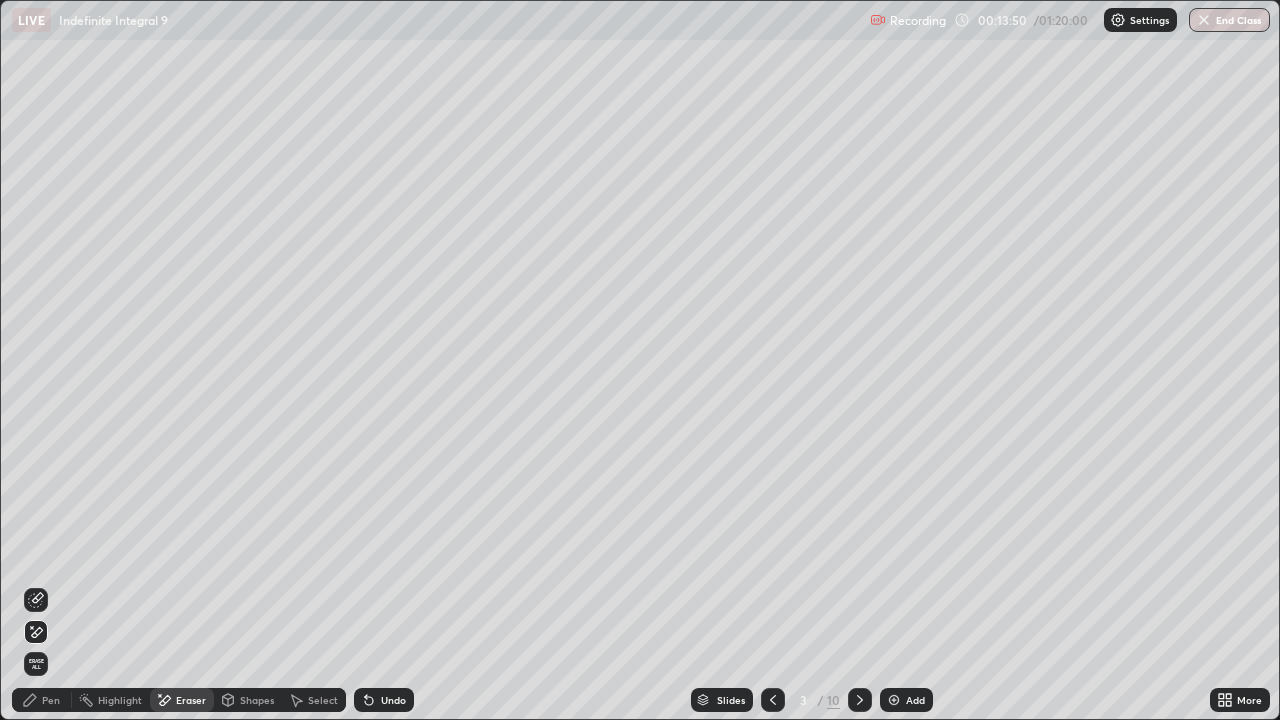 click on "Pen" at bounding box center [42, 700] 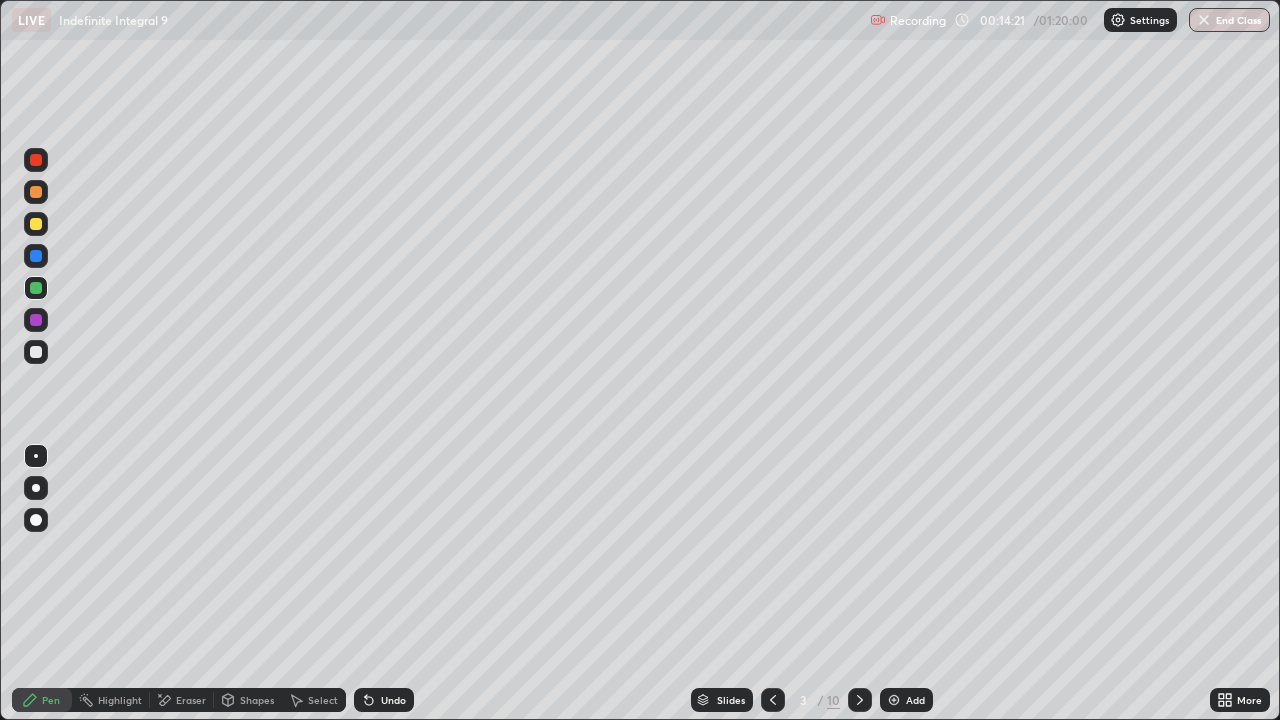 click on "Eraser" at bounding box center (191, 700) 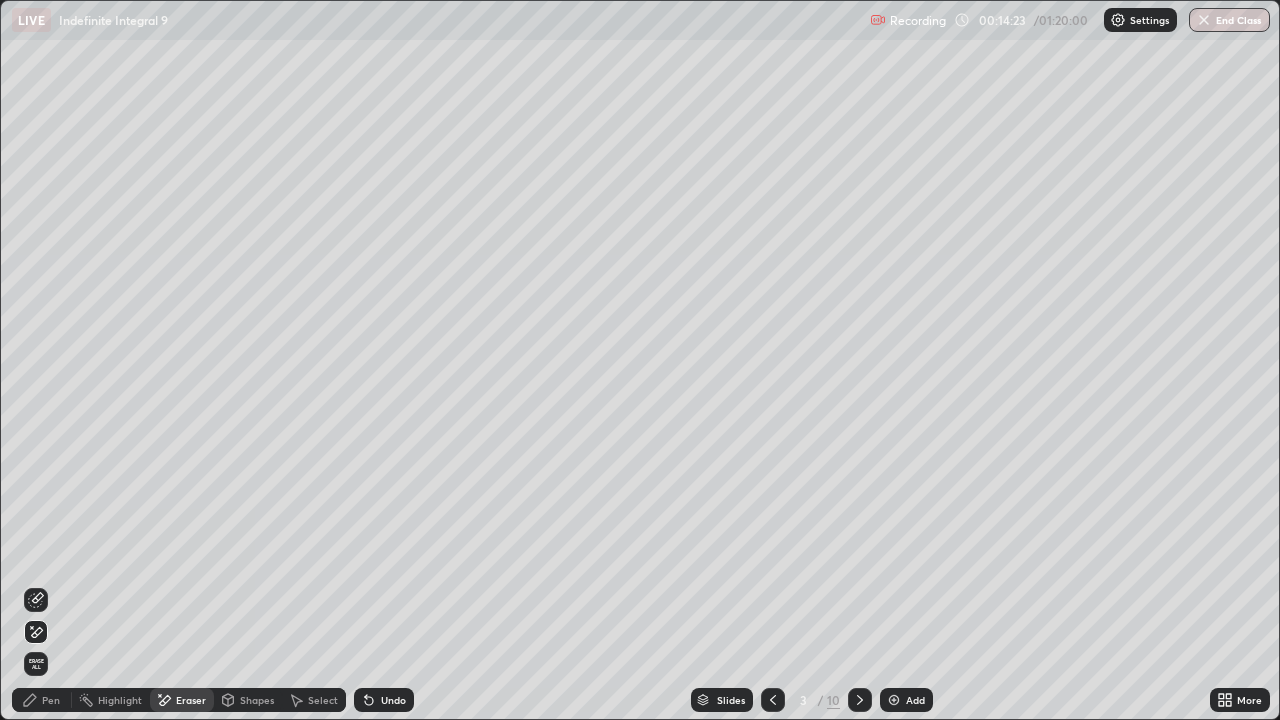click on "Pen" at bounding box center (42, 700) 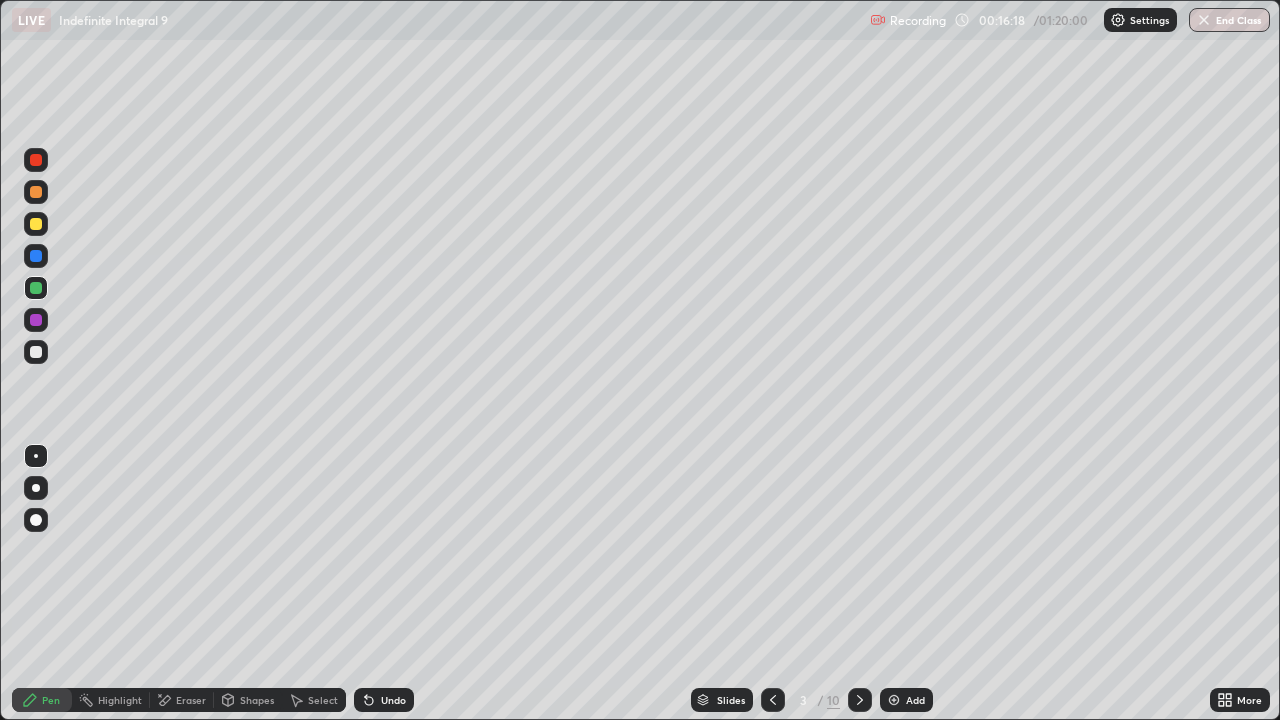 click at bounding box center (36, 224) 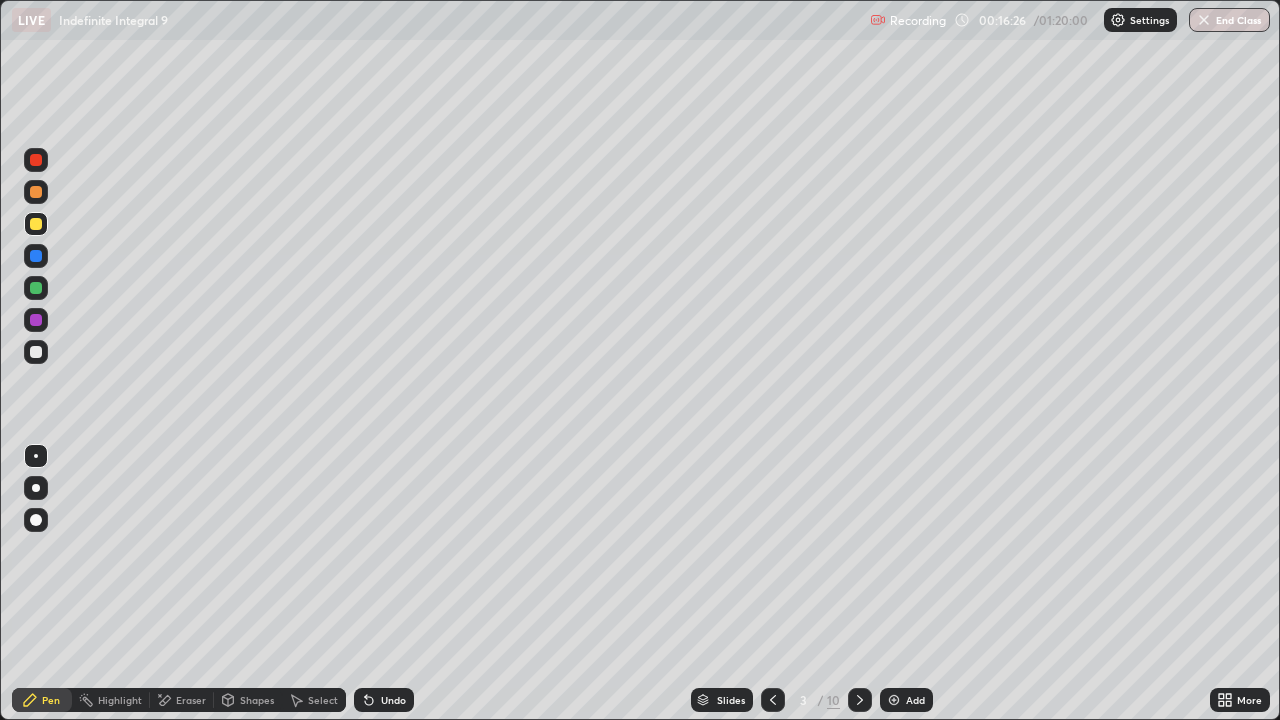click at bounding box center [36, 160] 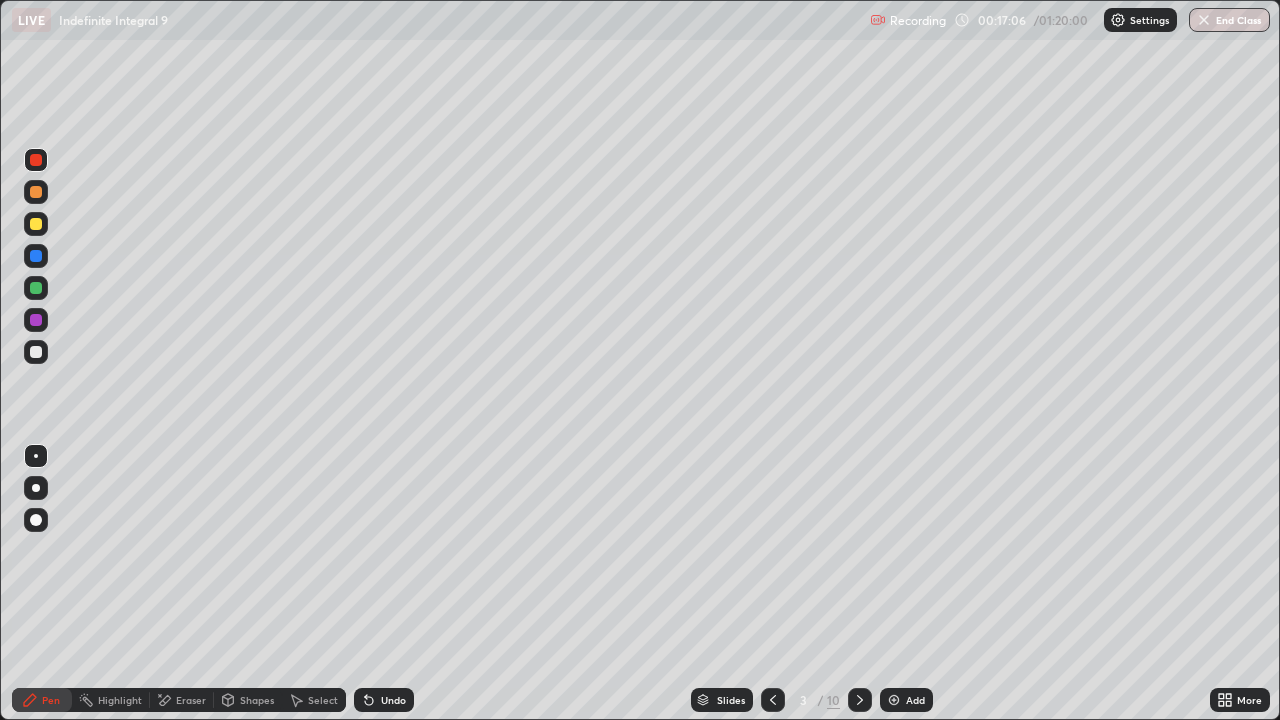 click 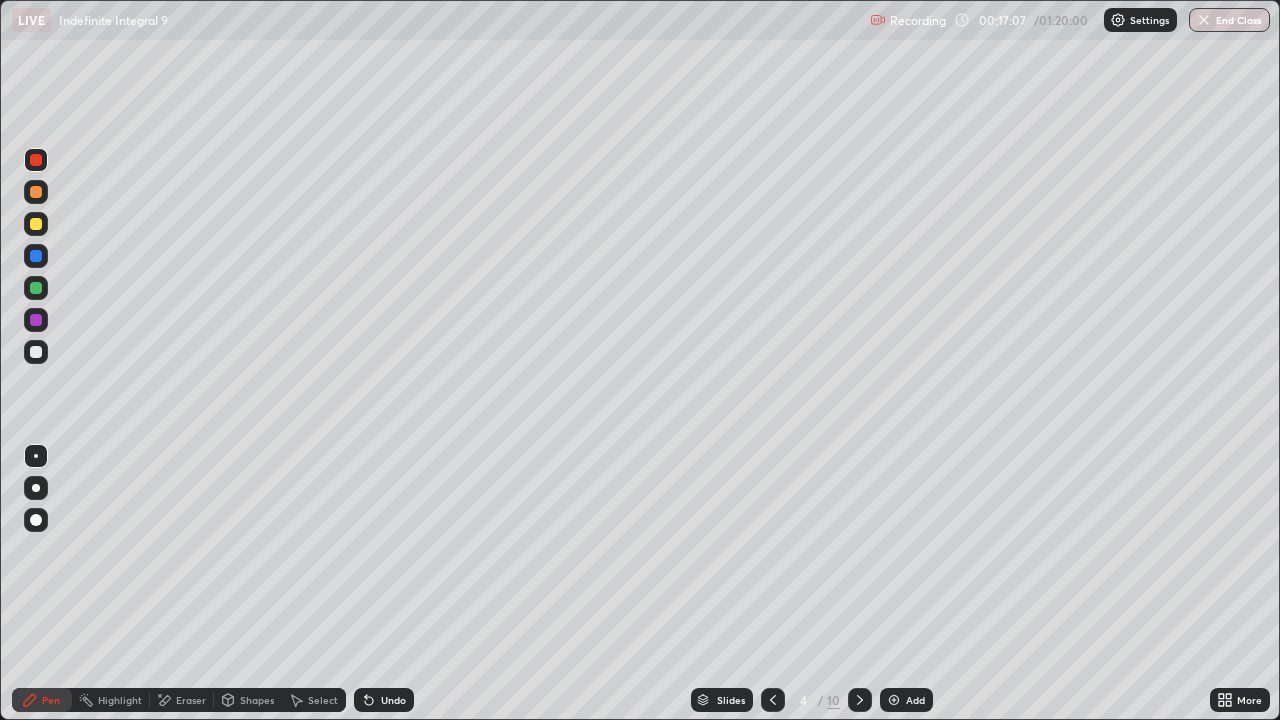 click at bounding box center (36, 224) 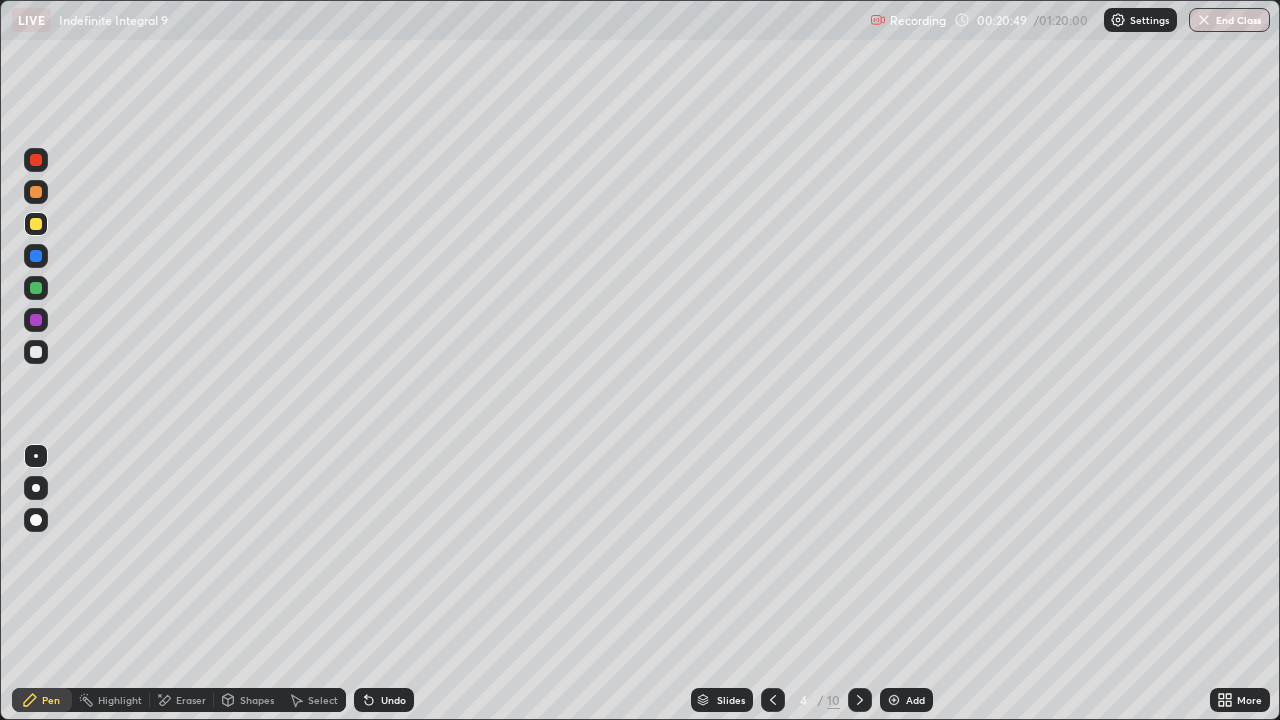 click at bounding box center [36, 560] 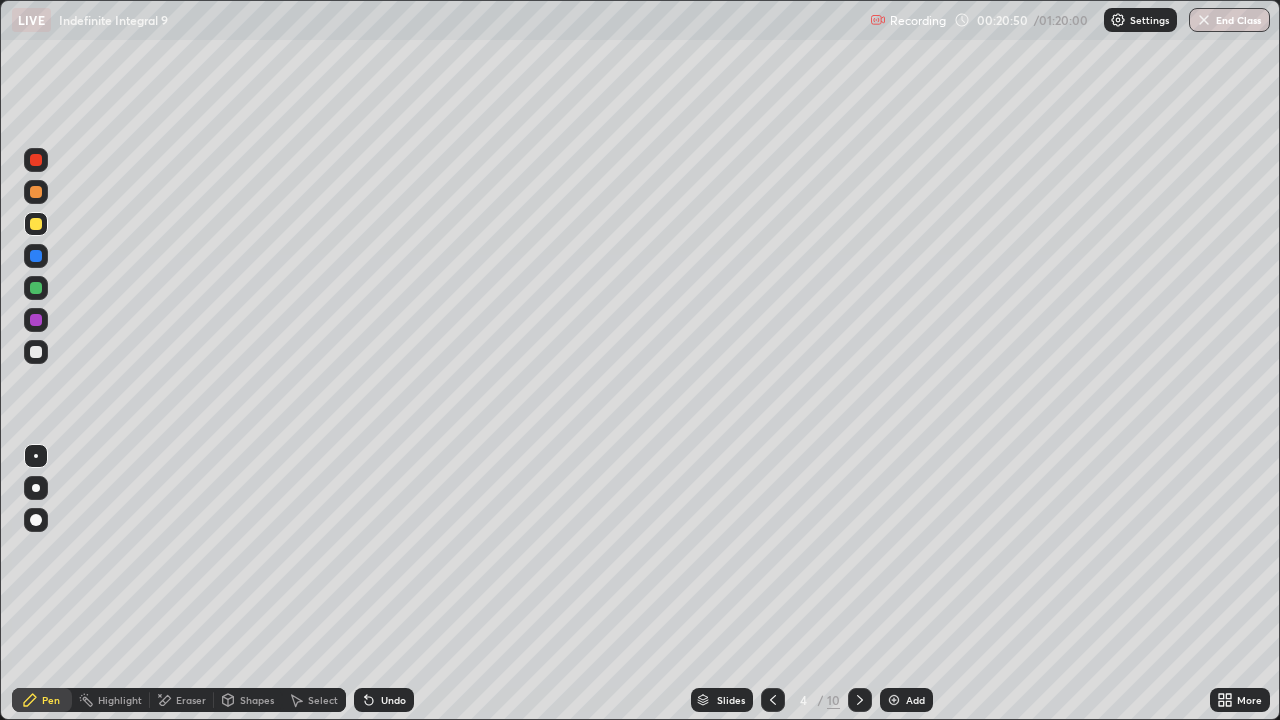 click at bounding box center [36, 560] 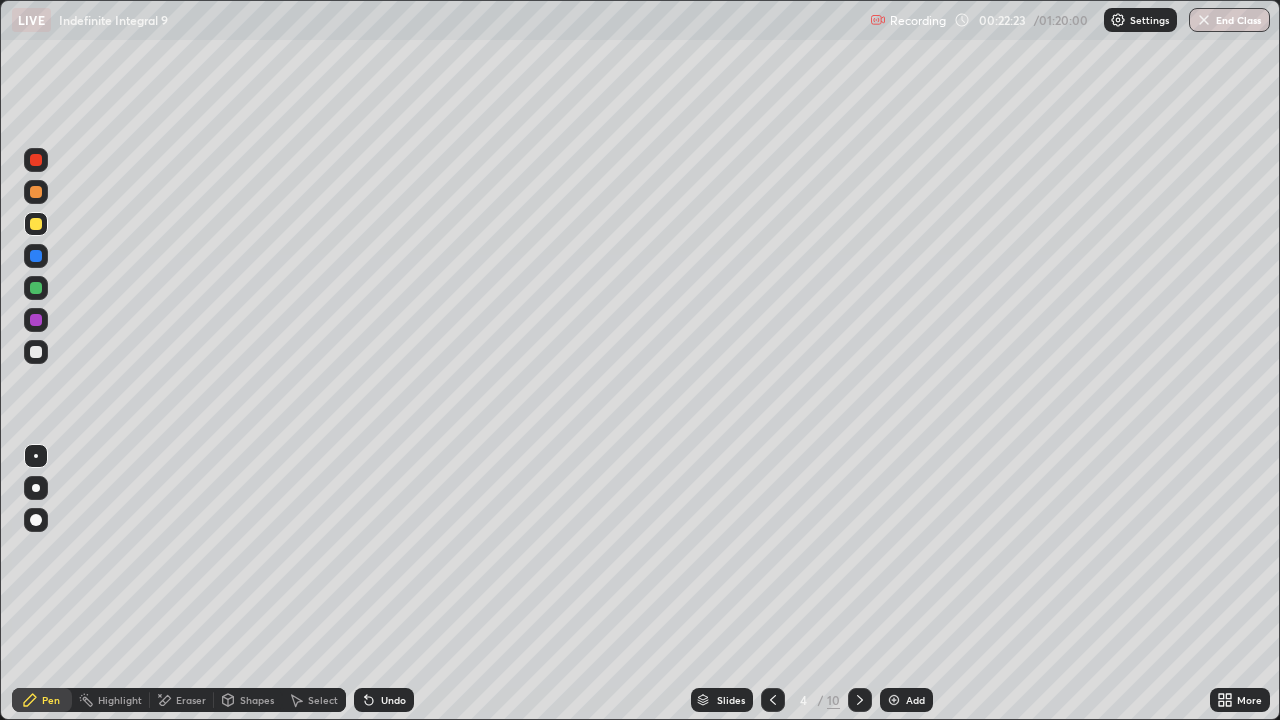 click on "Undo" at bounding box center (393, 700) 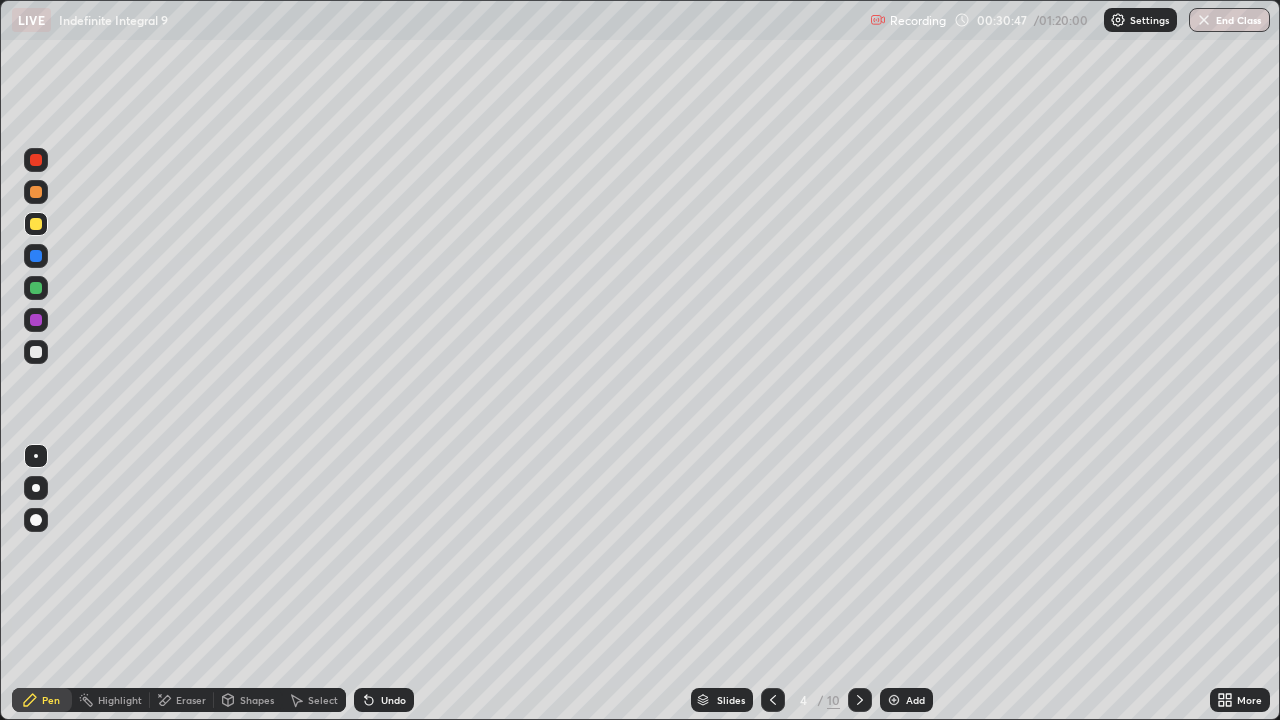 click on "Eraser" at bounding box center [191, 700] 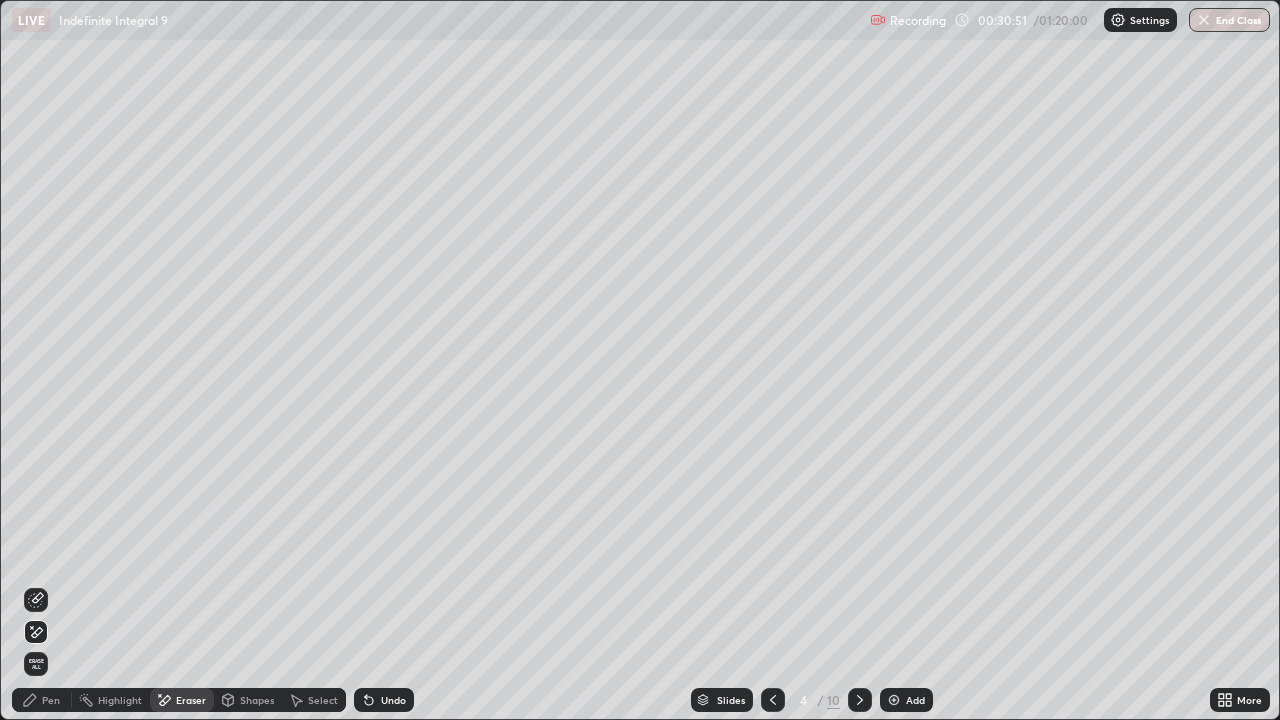 click on "Pen" at bounding box center [42, 700] 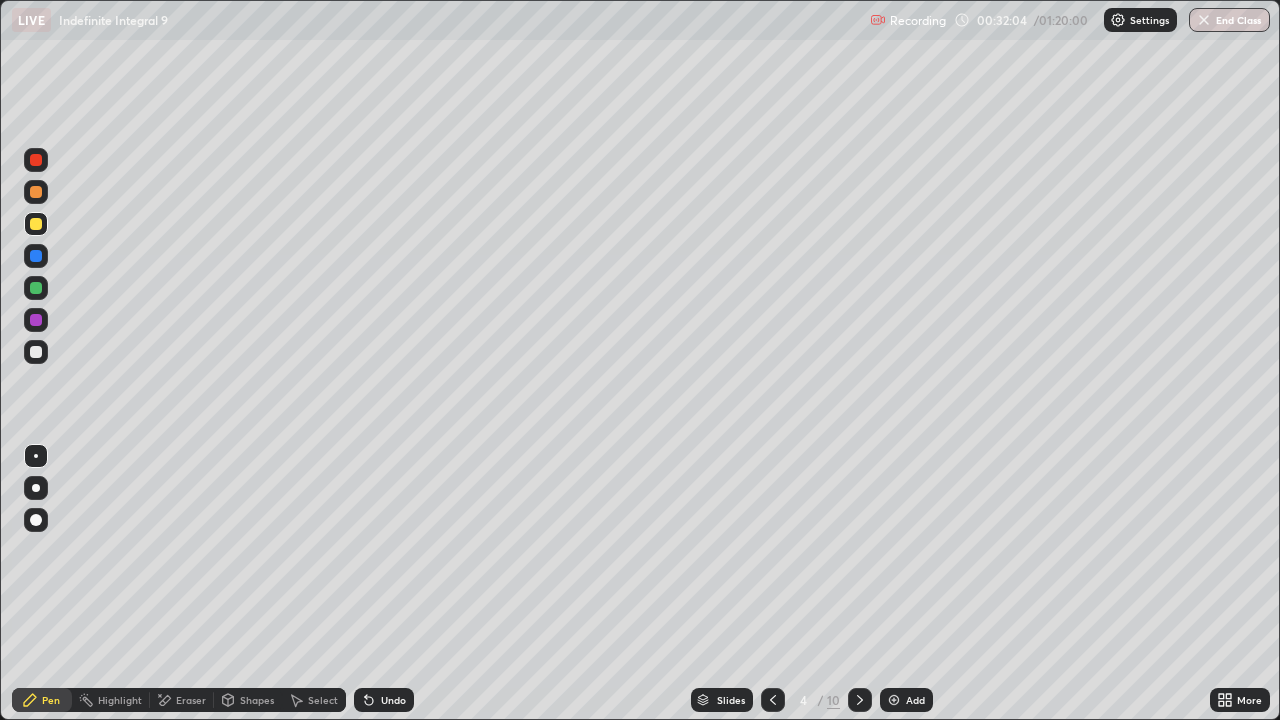 click at bounding box center [36, 352] 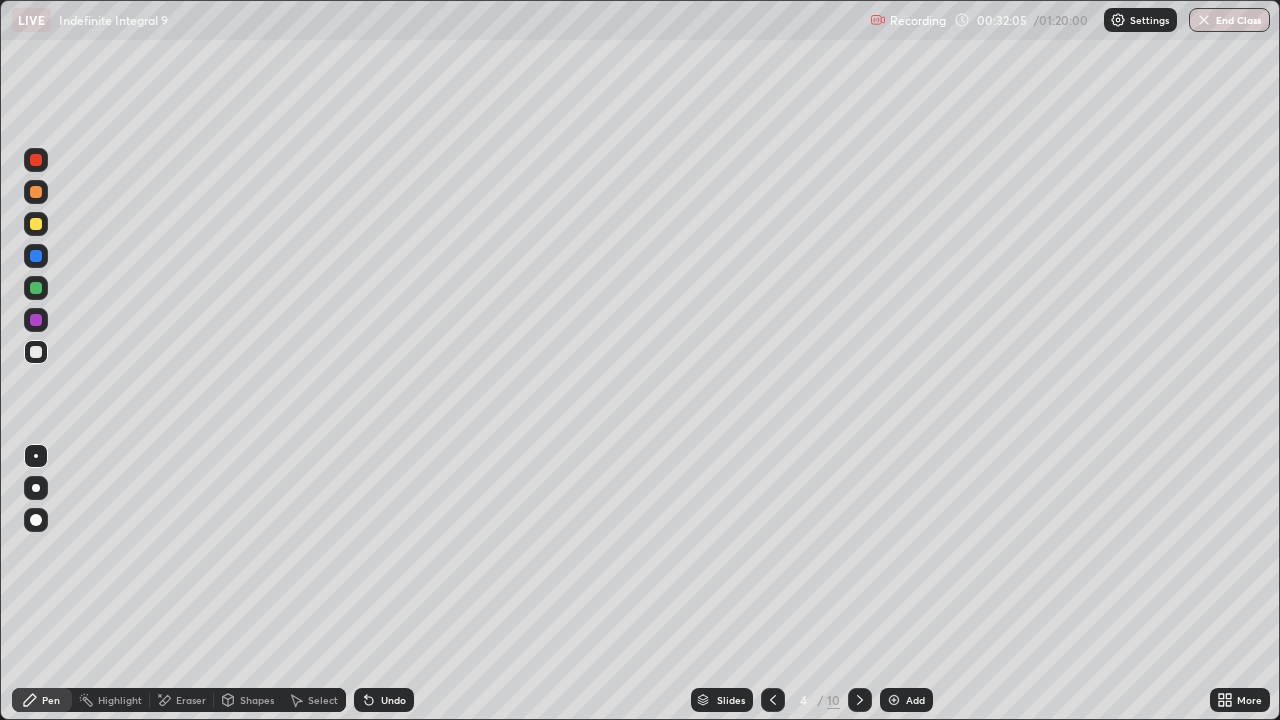 click at bounding box center [36, 224] 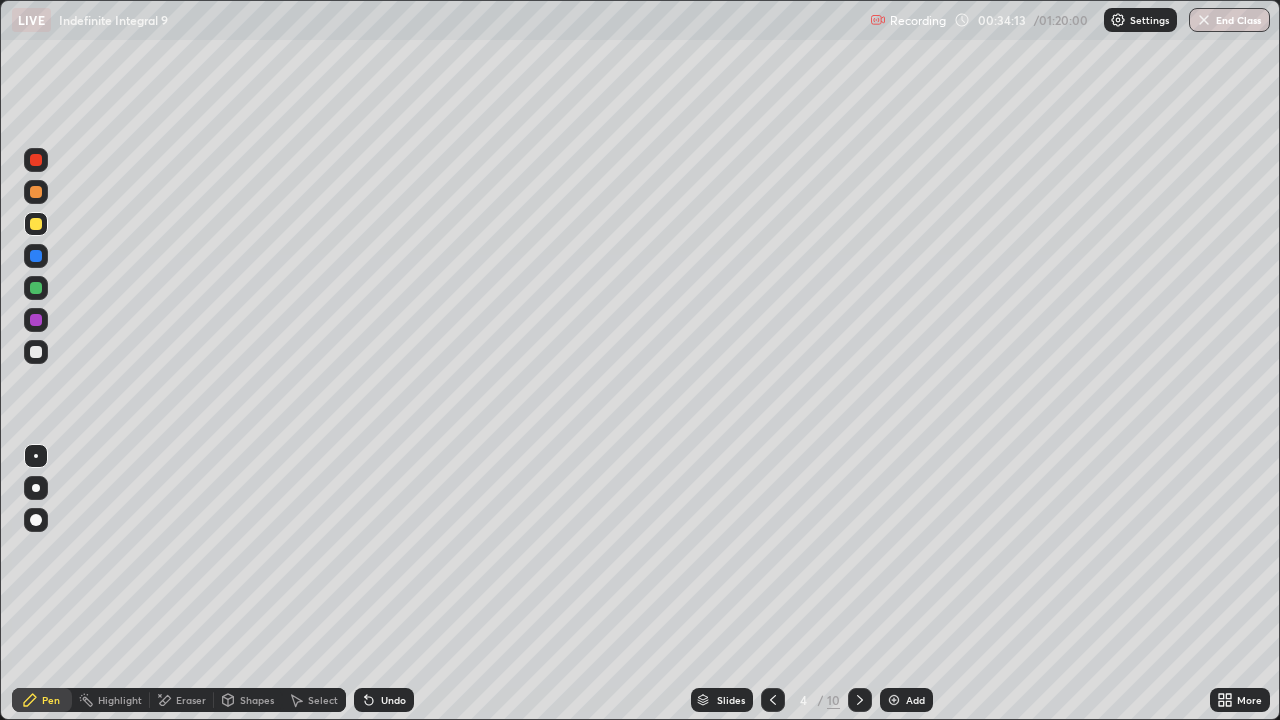 click 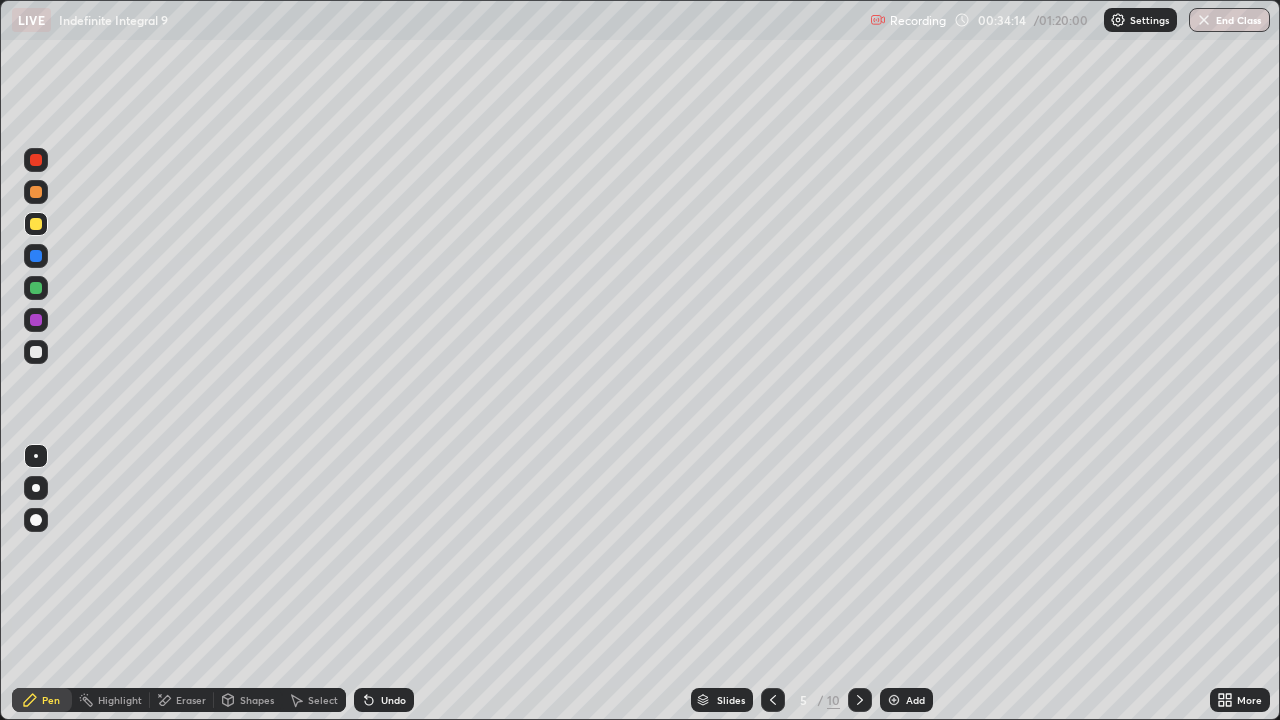 click at bounding box center [36, 192] 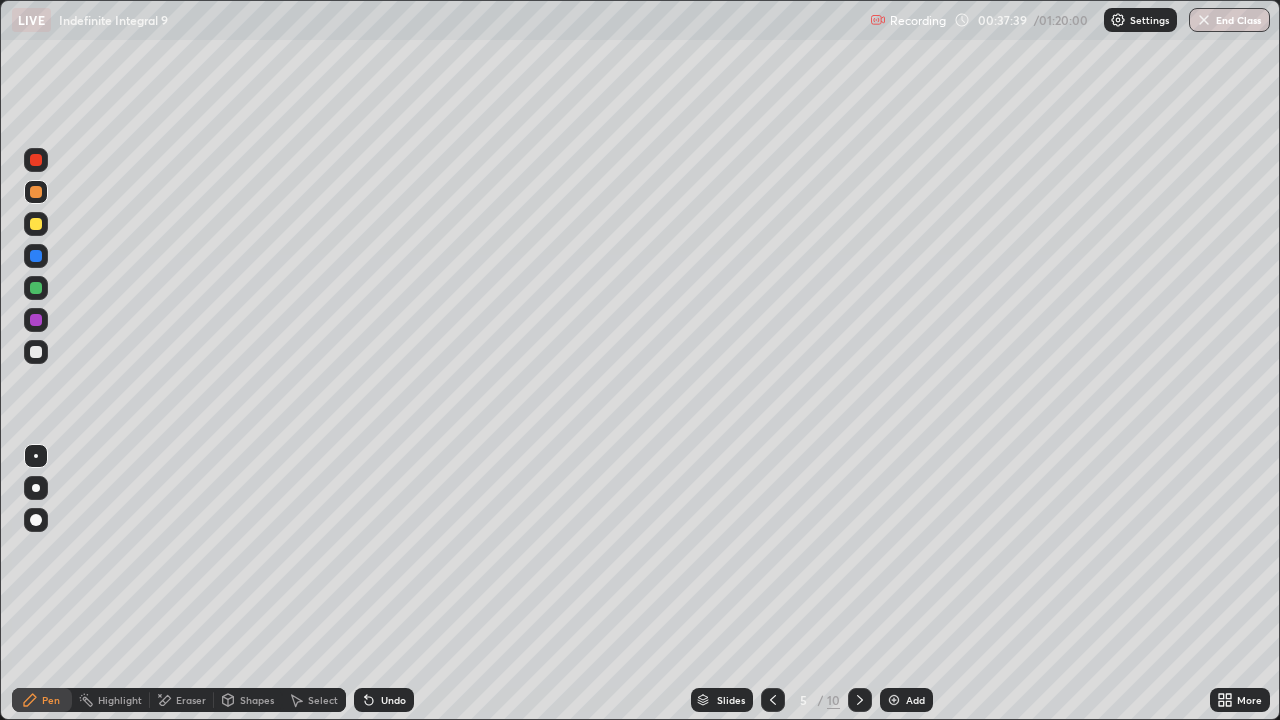 click at bounding box center (36, 288) 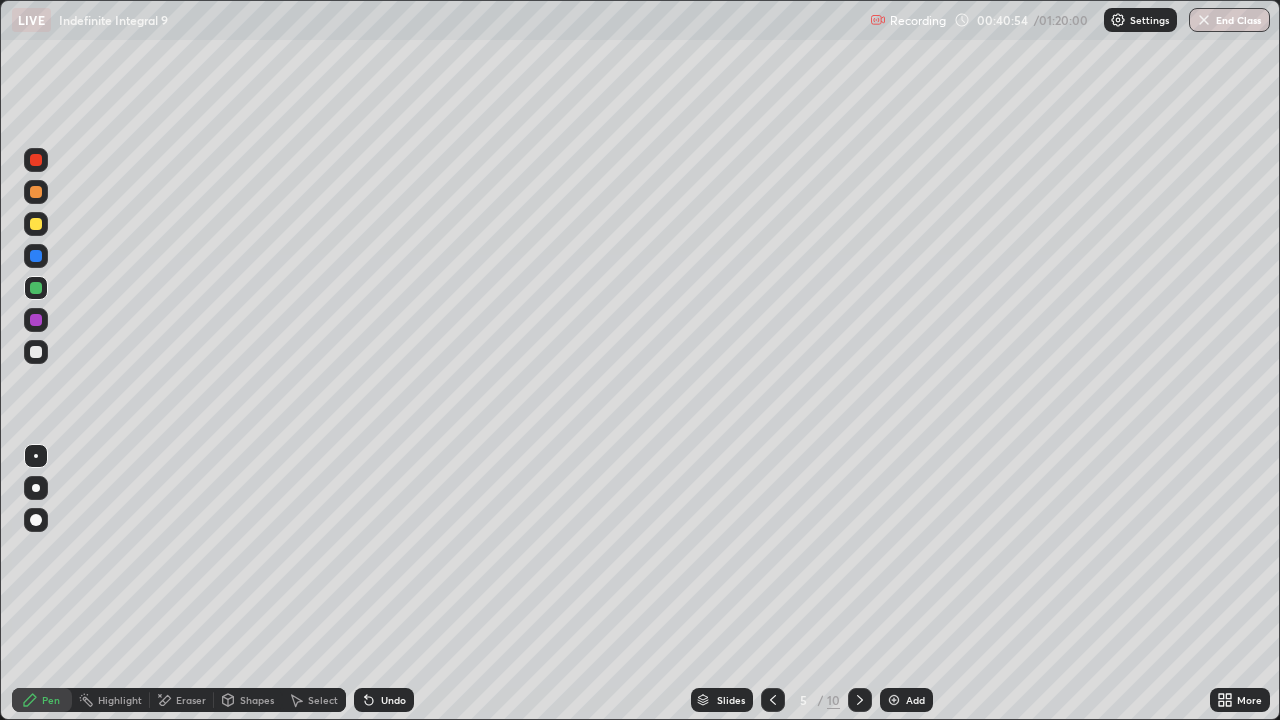 click at bounding box center [36, 224] 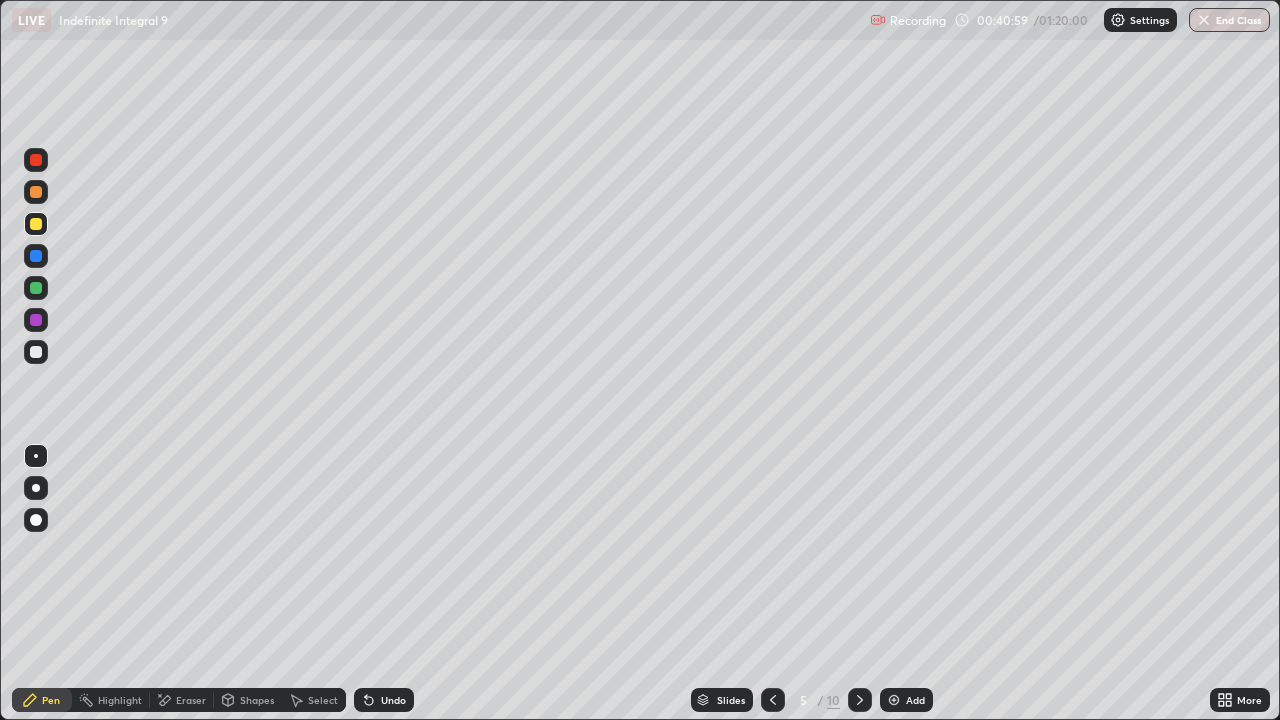 click on "Undo" at bounding box center (393, 700) 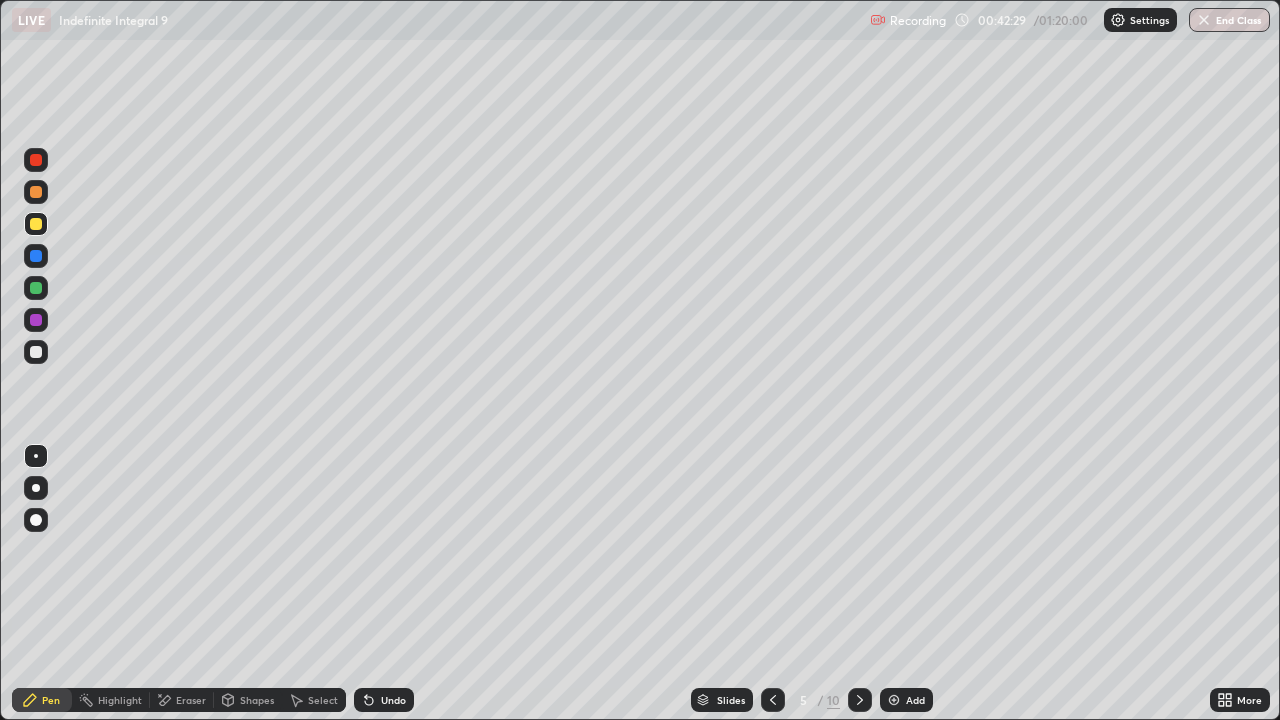 click at bounding box center (36, 288) 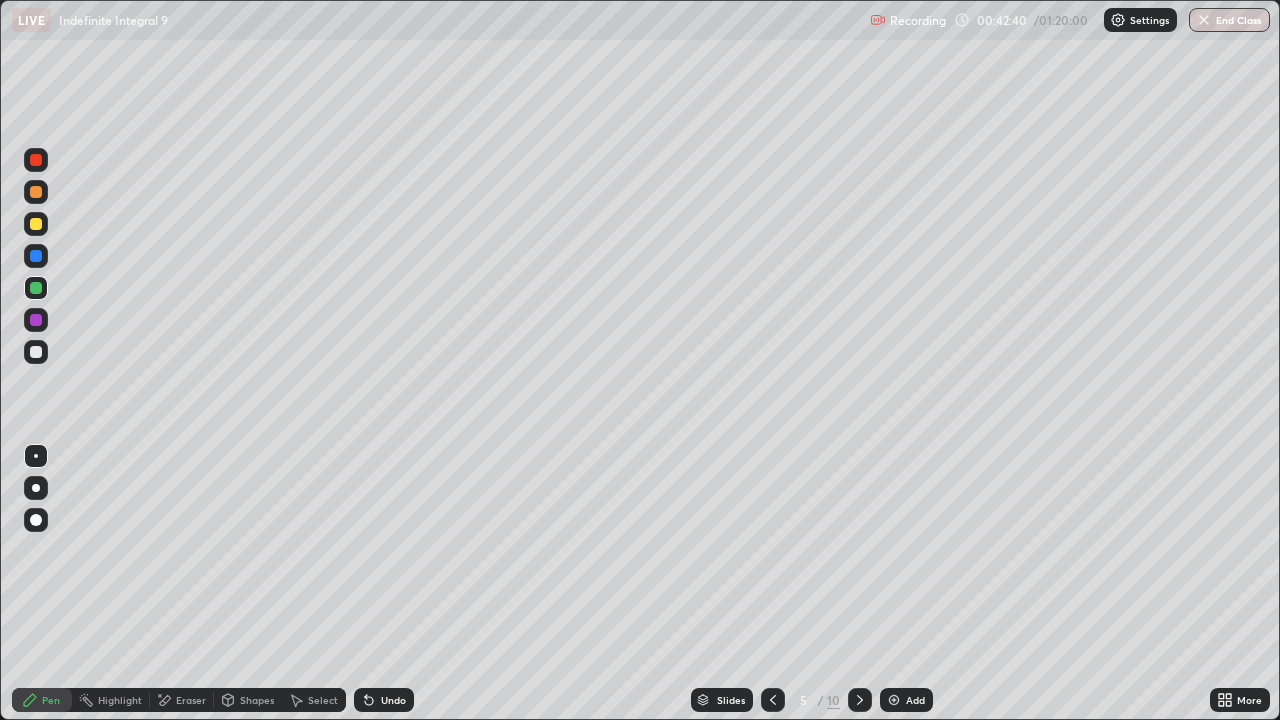 click on "Undo" at bounding box center (393, 700) 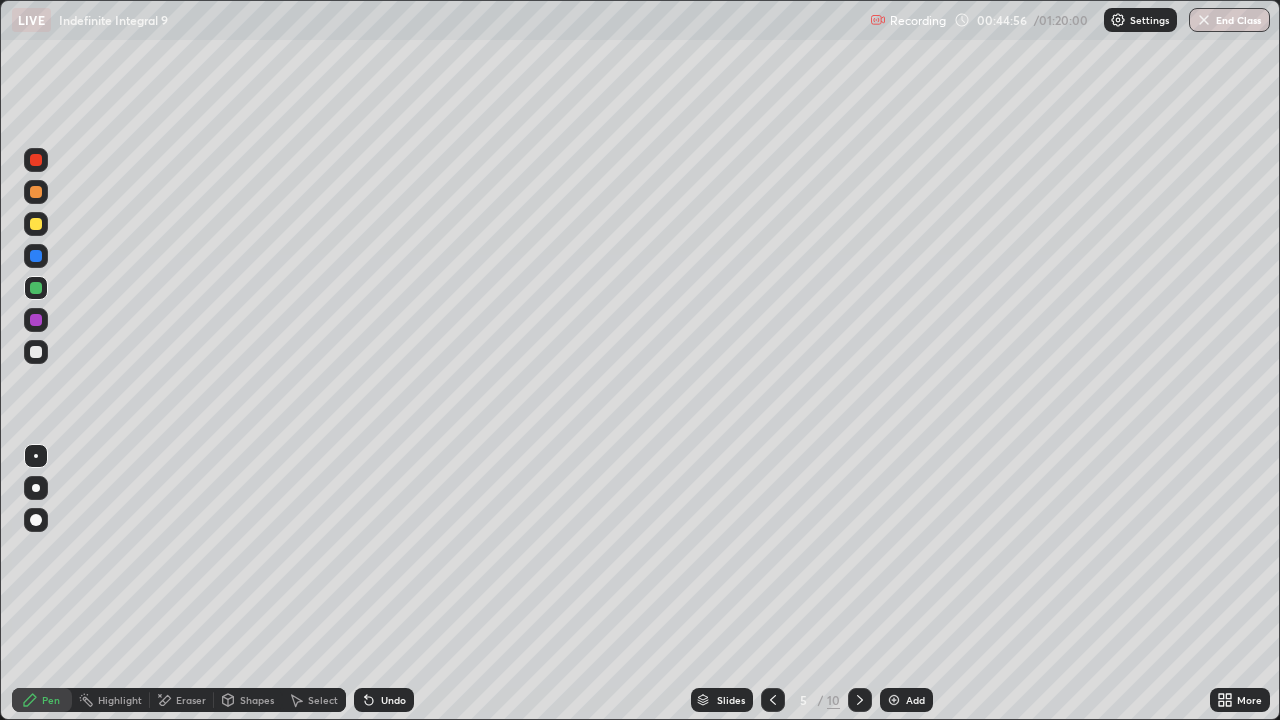 click at bounding box center (36, 352) 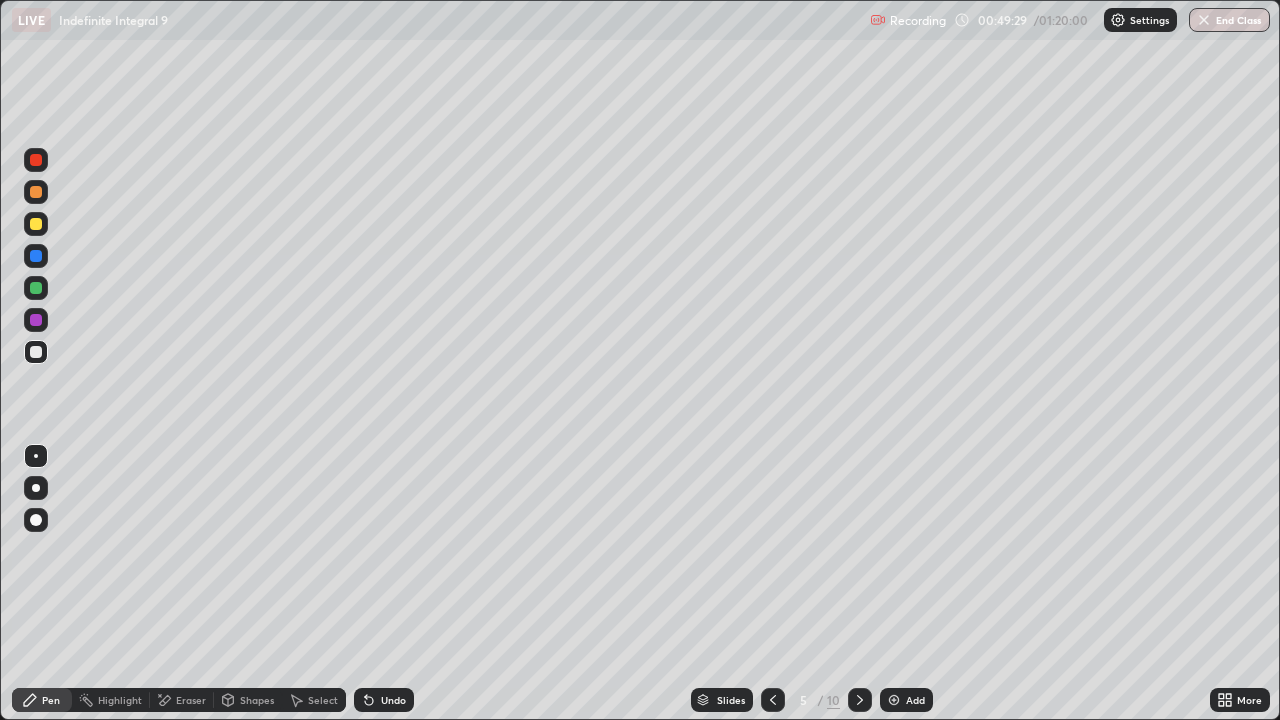 click 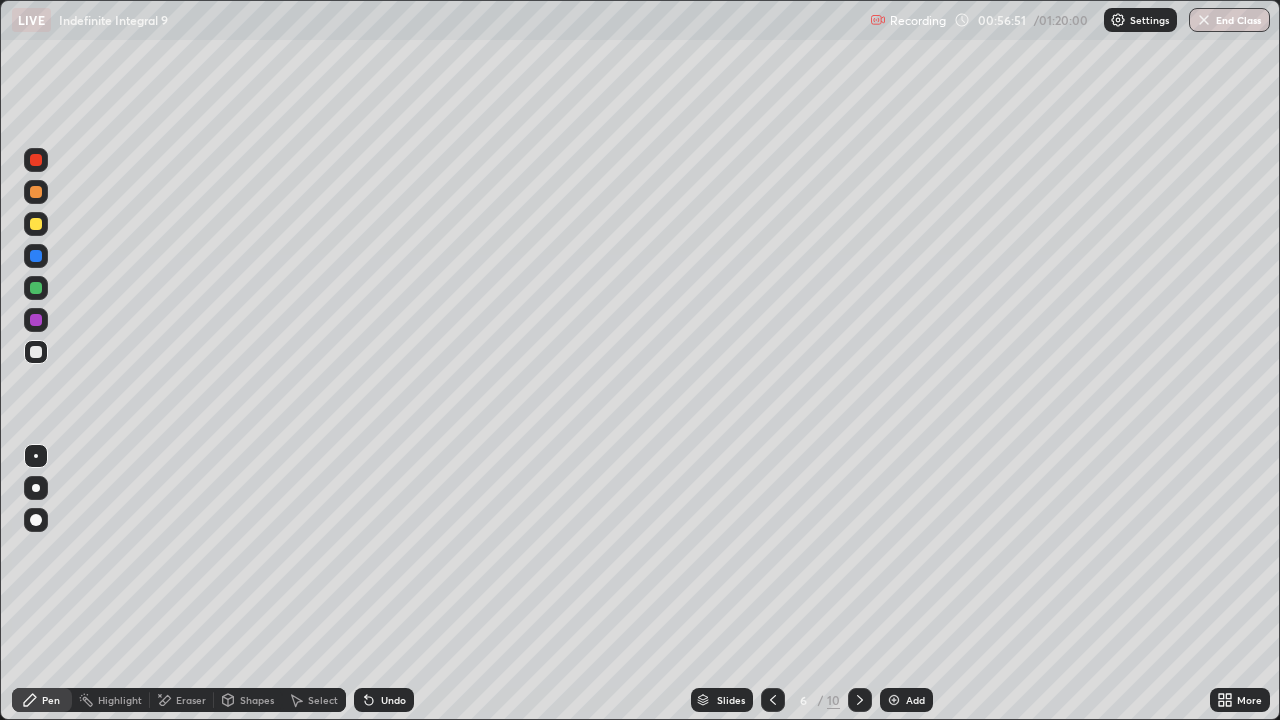 click at bounding box center [36, 224] 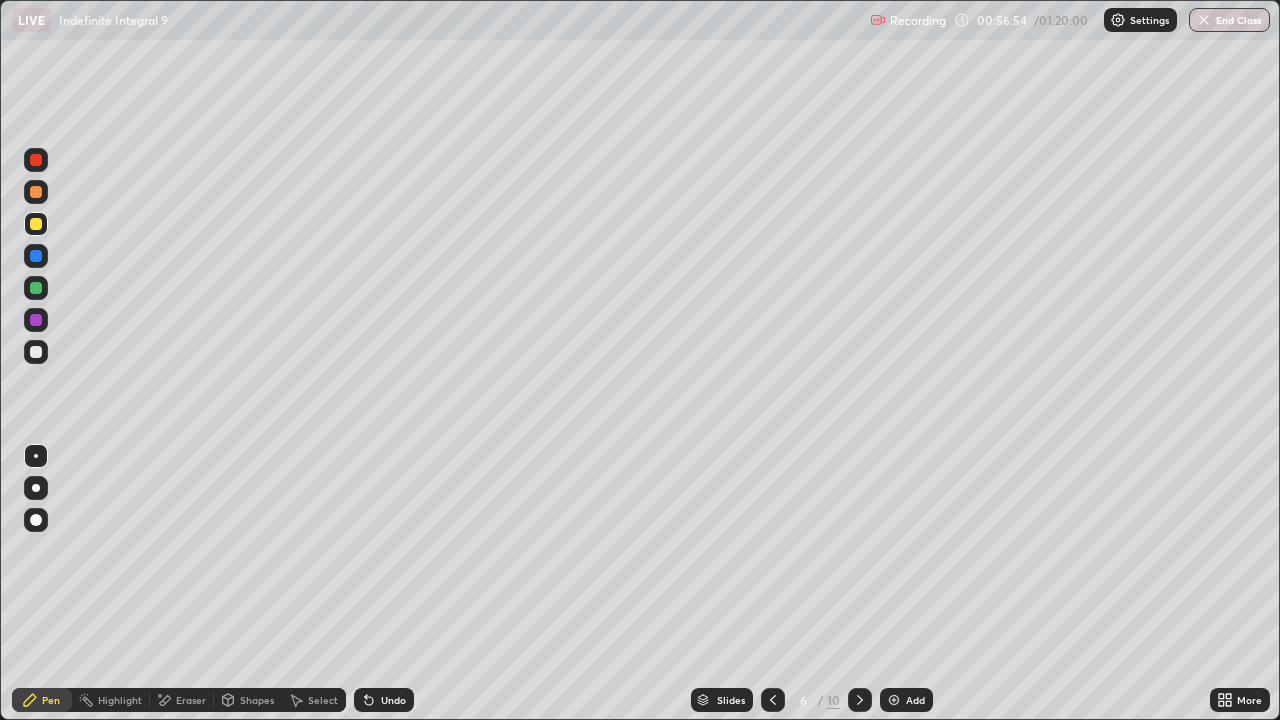 click on "Undo" at bounding box center [393, 700] 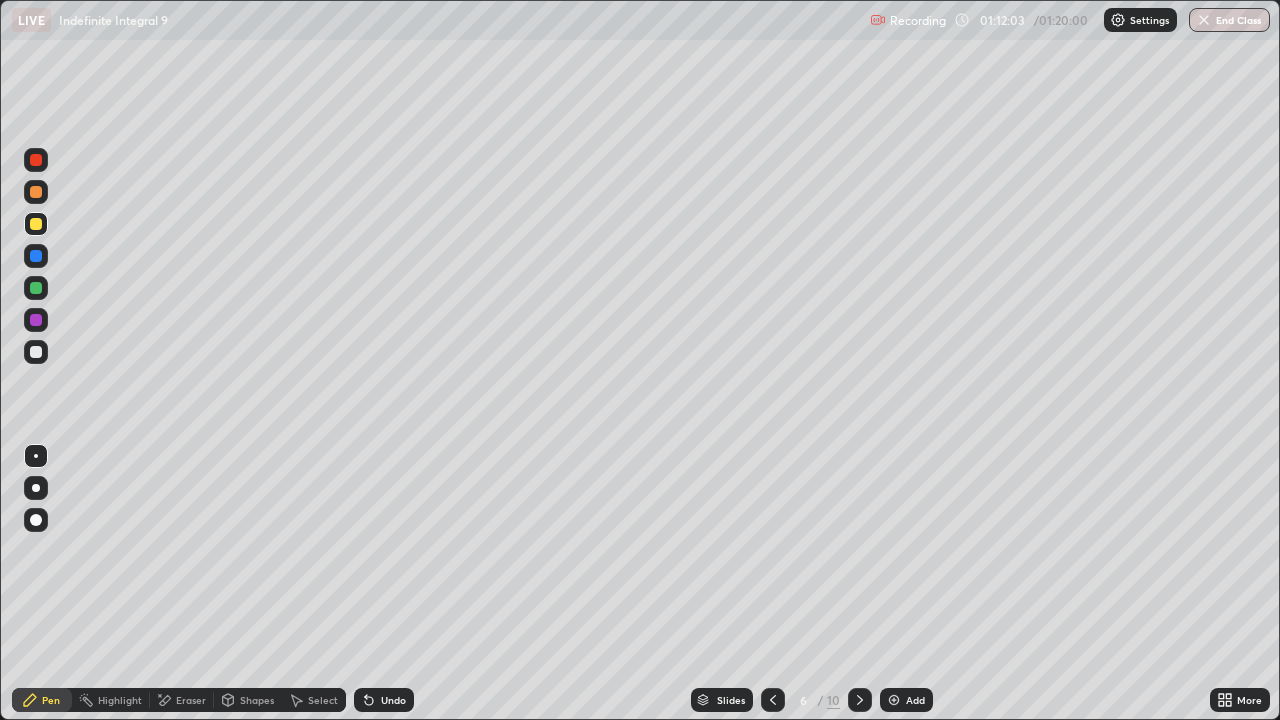 click at bounding box center [36, 288] 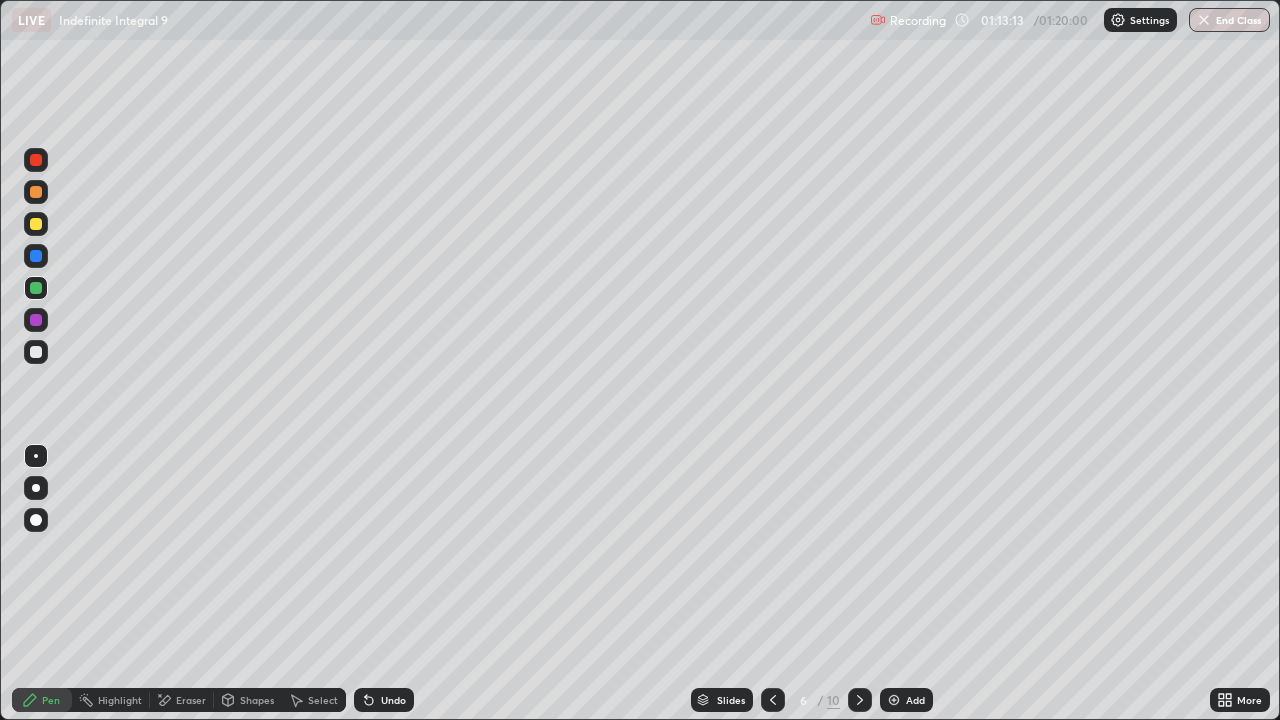 click at bounding box center (36, 288) 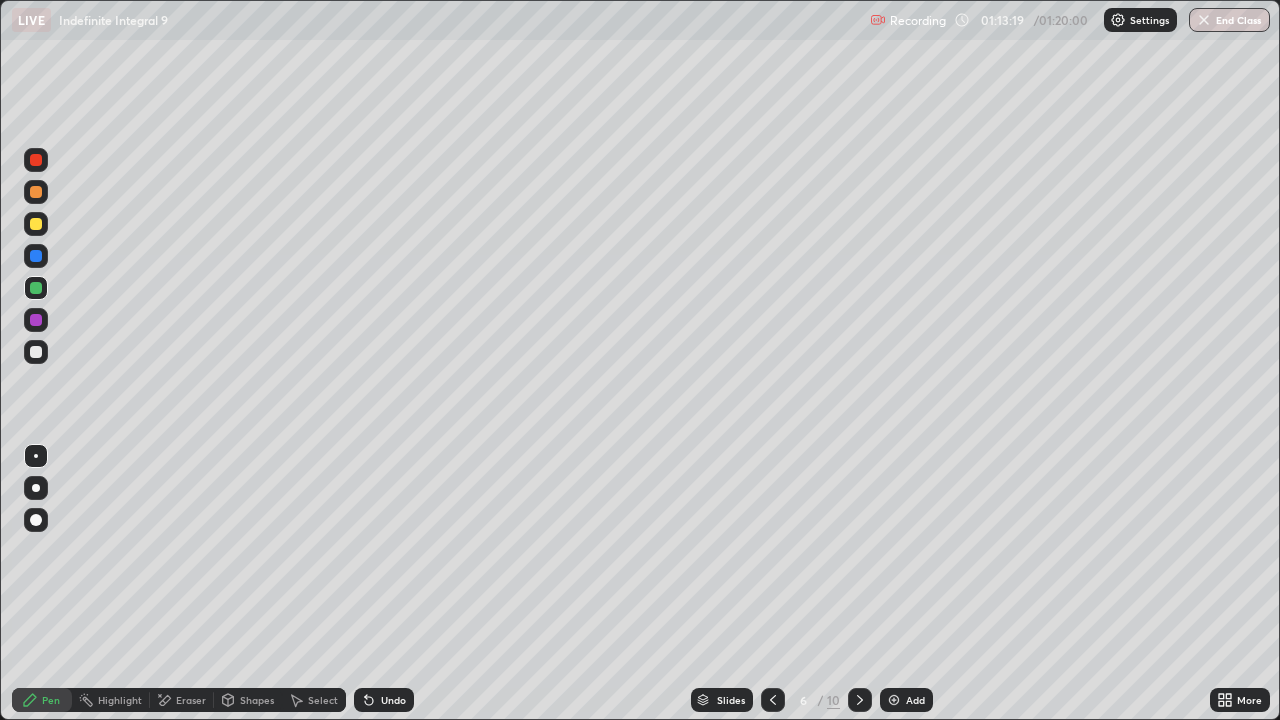 click at bounding box center [860, 700] 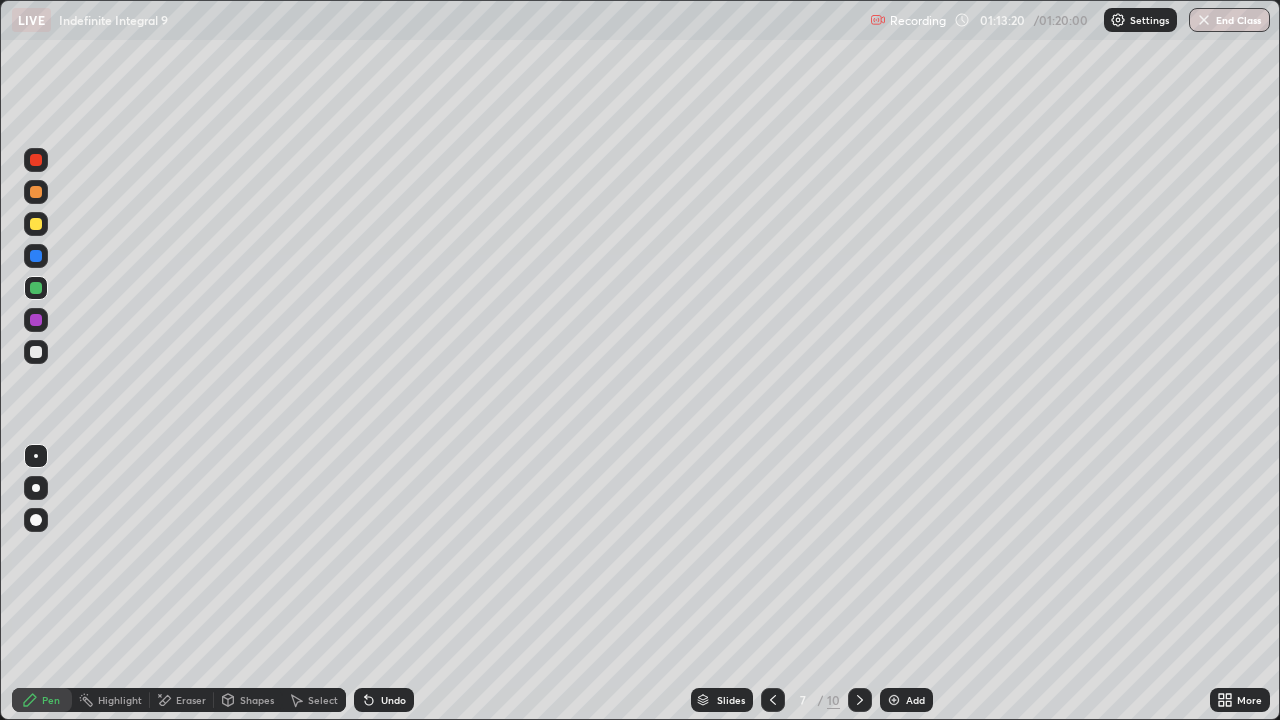 click at bounding box center [36, 224] 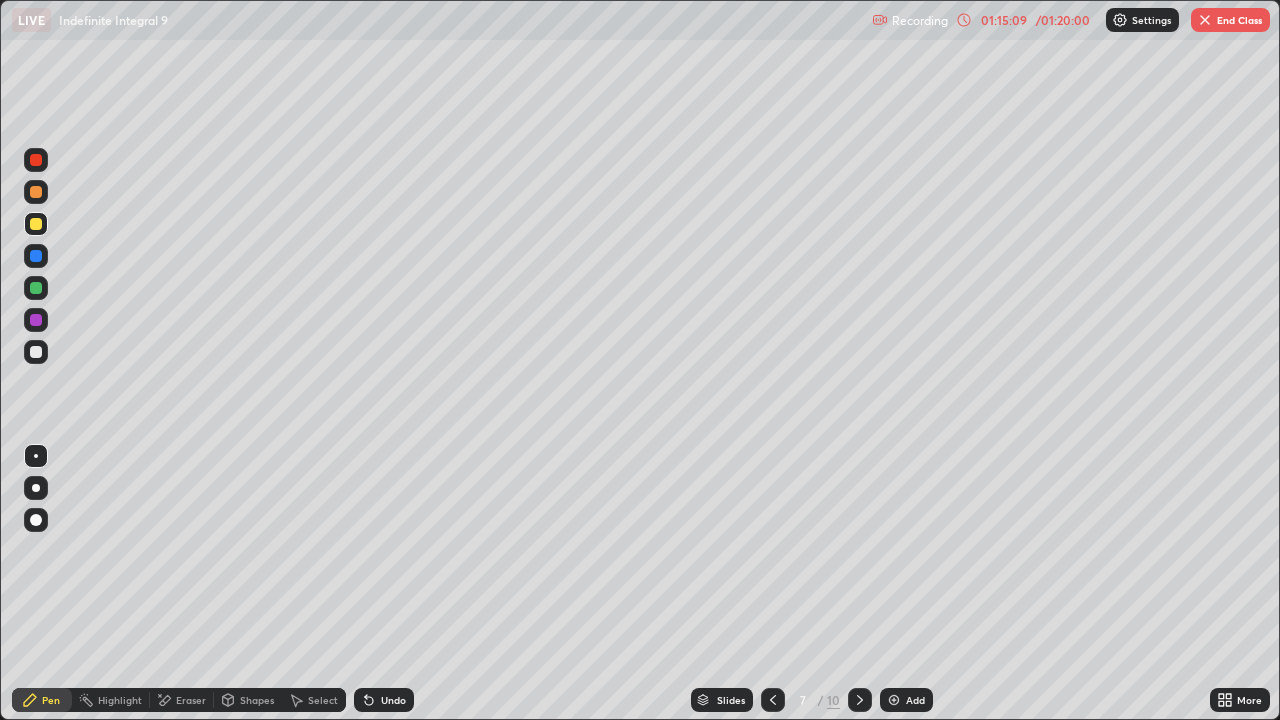 click on "Undo" at bounding box center [393, 700] 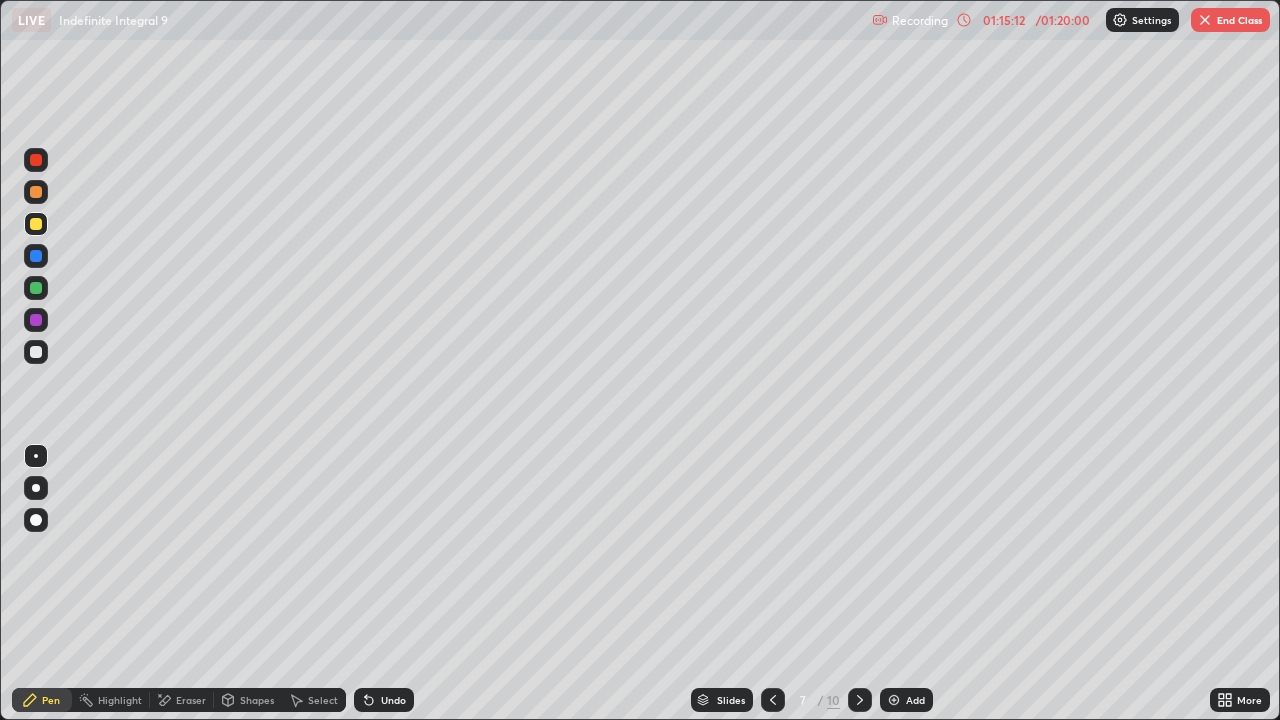 click on "Undo" at bounding box center [393, 700] 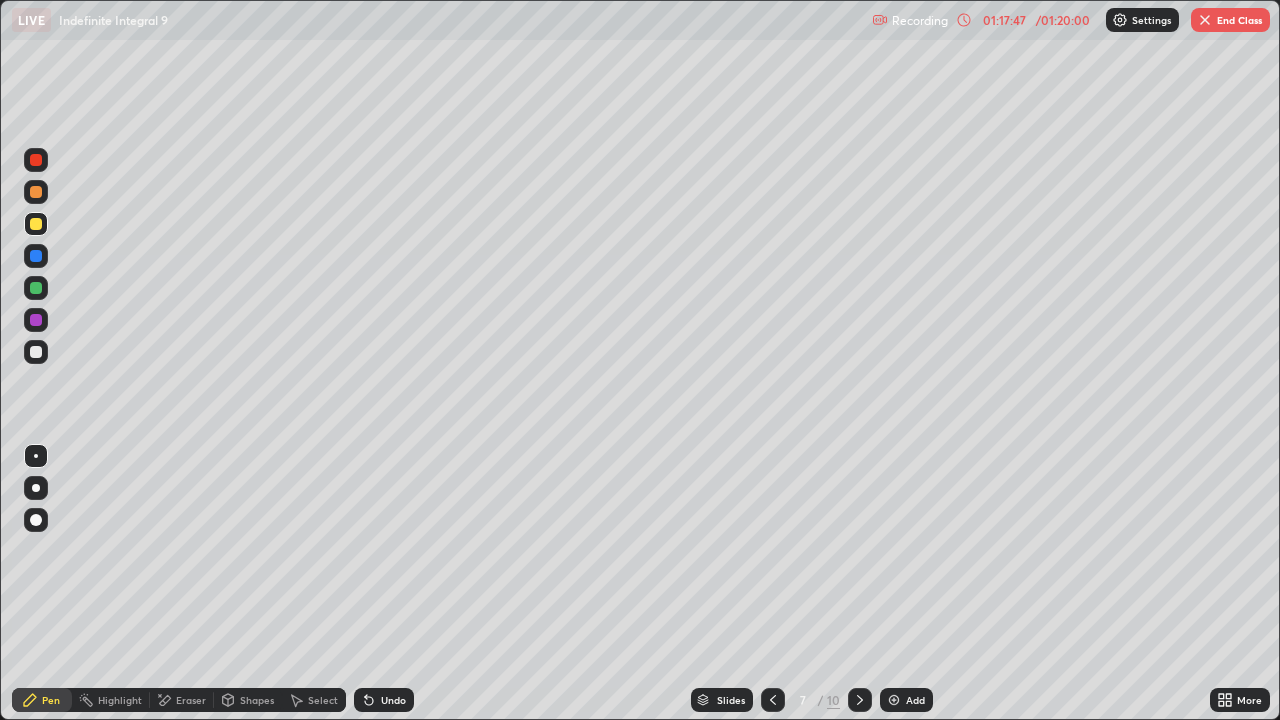 click on "End Class" at bounding box center (1230, 20) 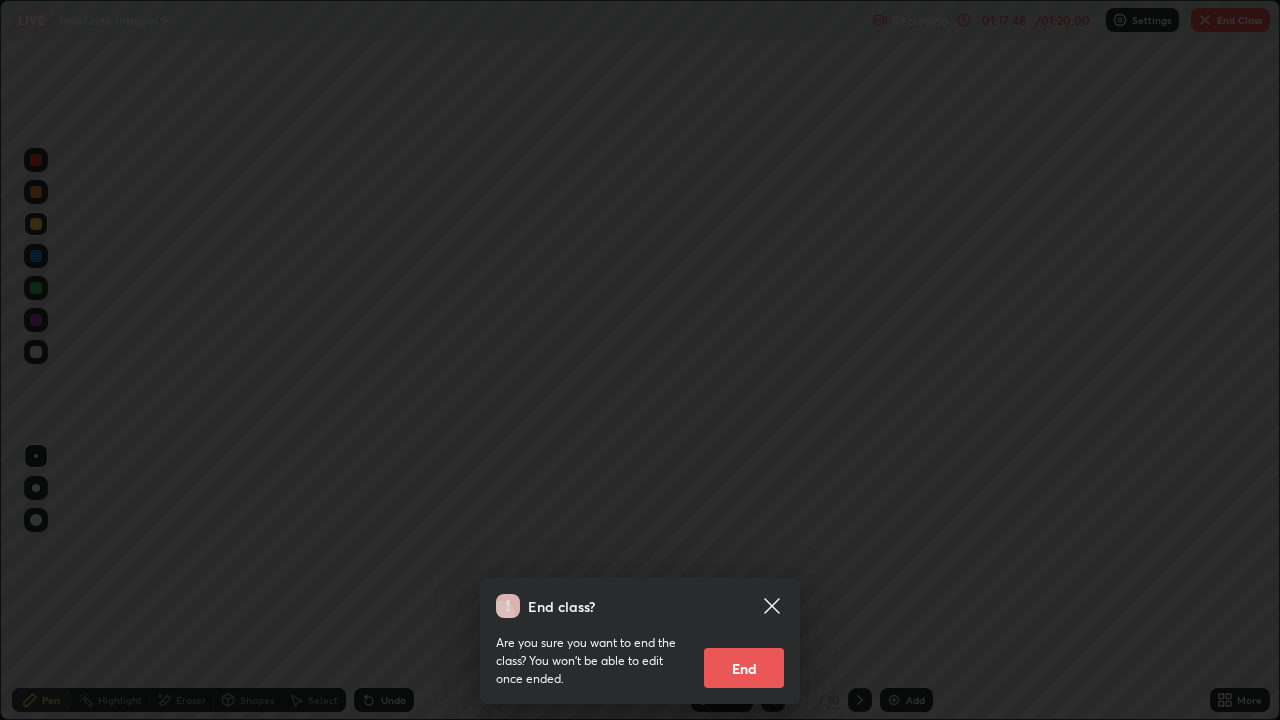 click on "End" at bounding box center [744, 668] 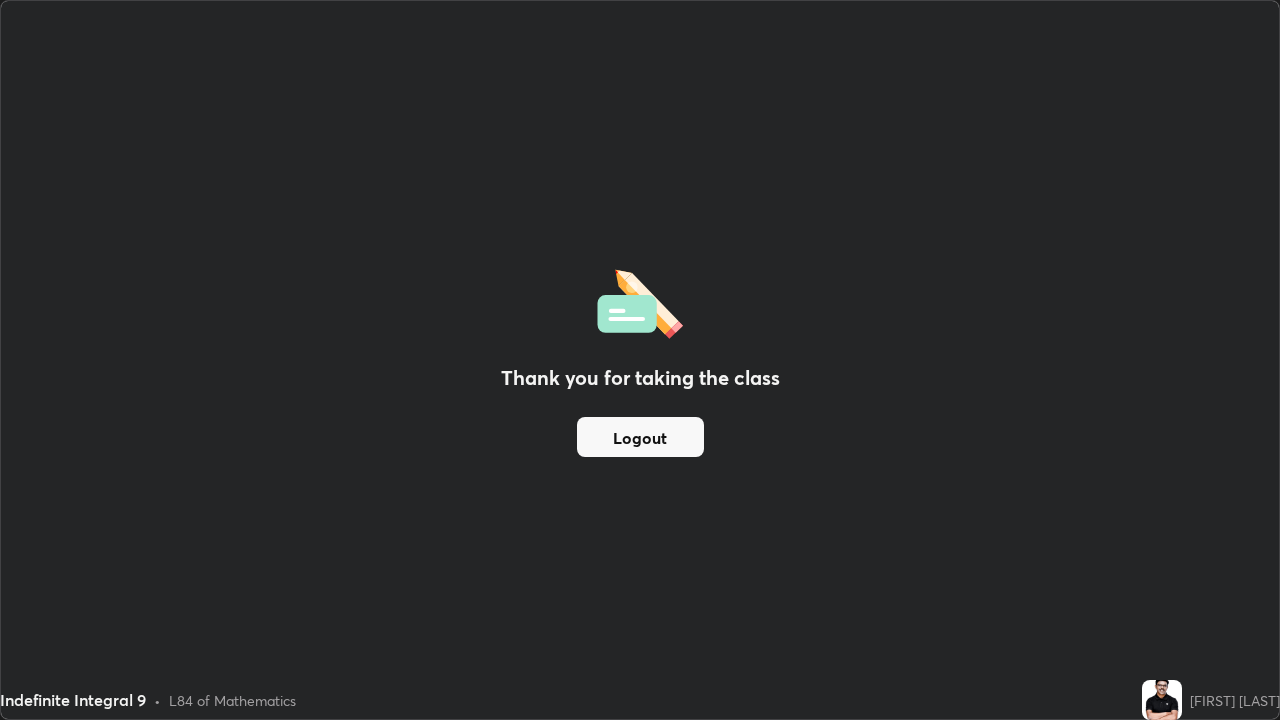 click on "Logout" at bounding box center (640, 437) 